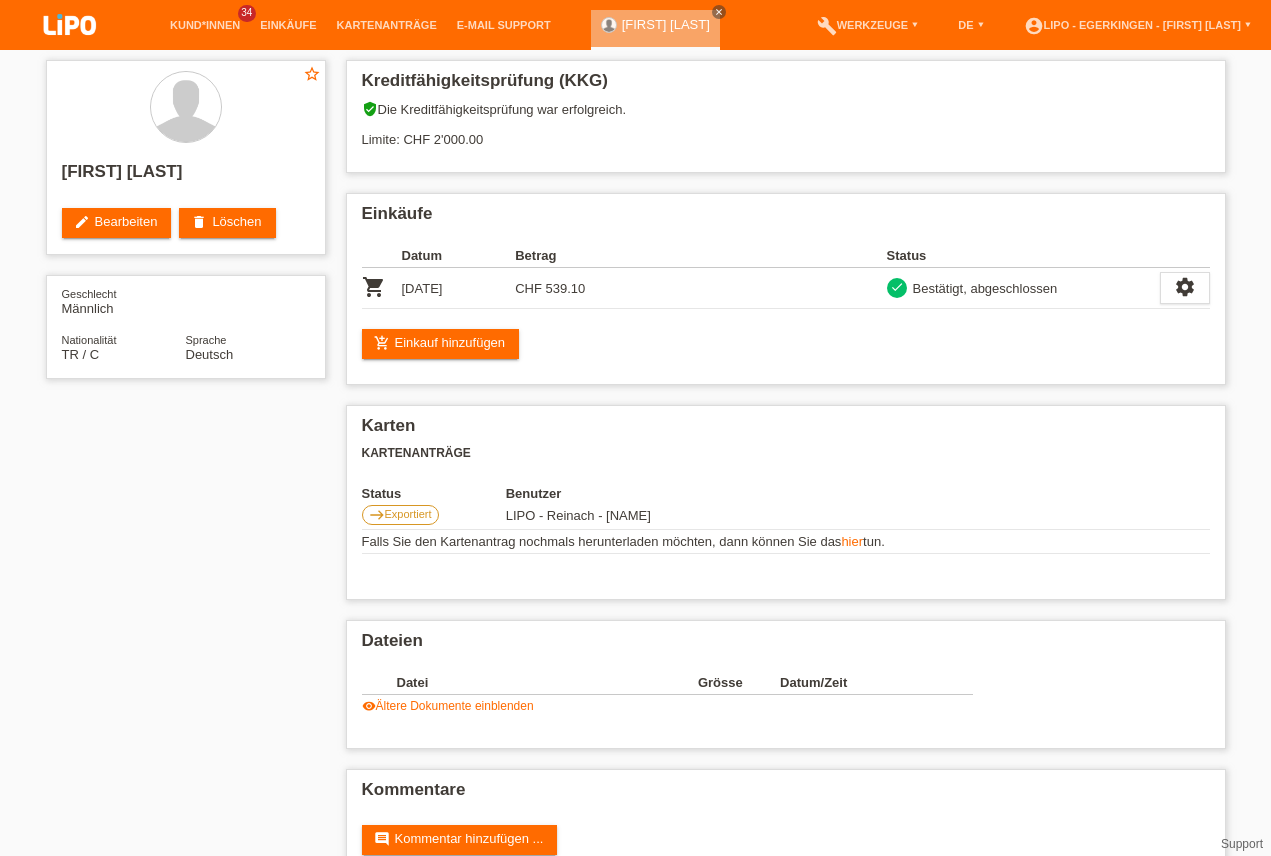 scroll, scrollTop: 0, scrollLeft: 0, axis: both 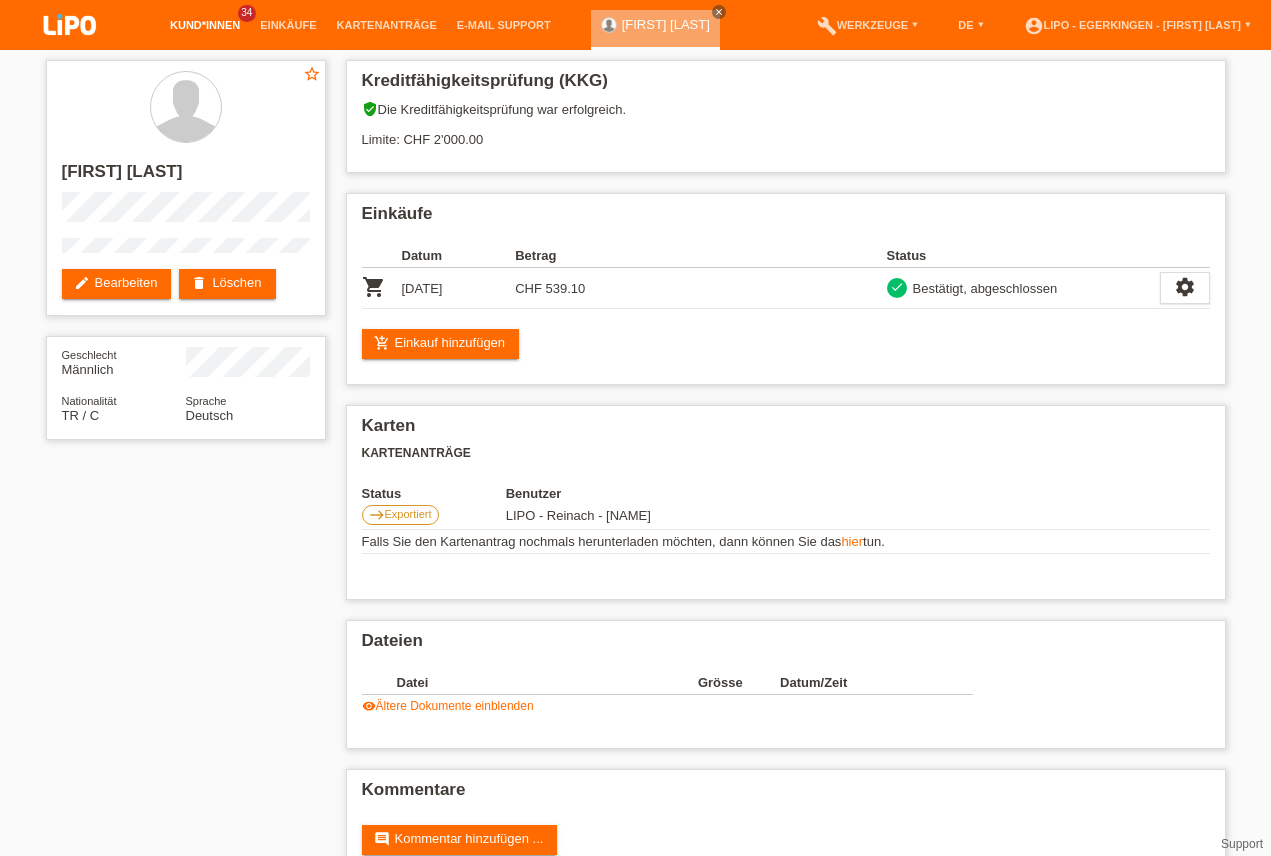 click on "Kund*innen" at bounding box center [205, 25] 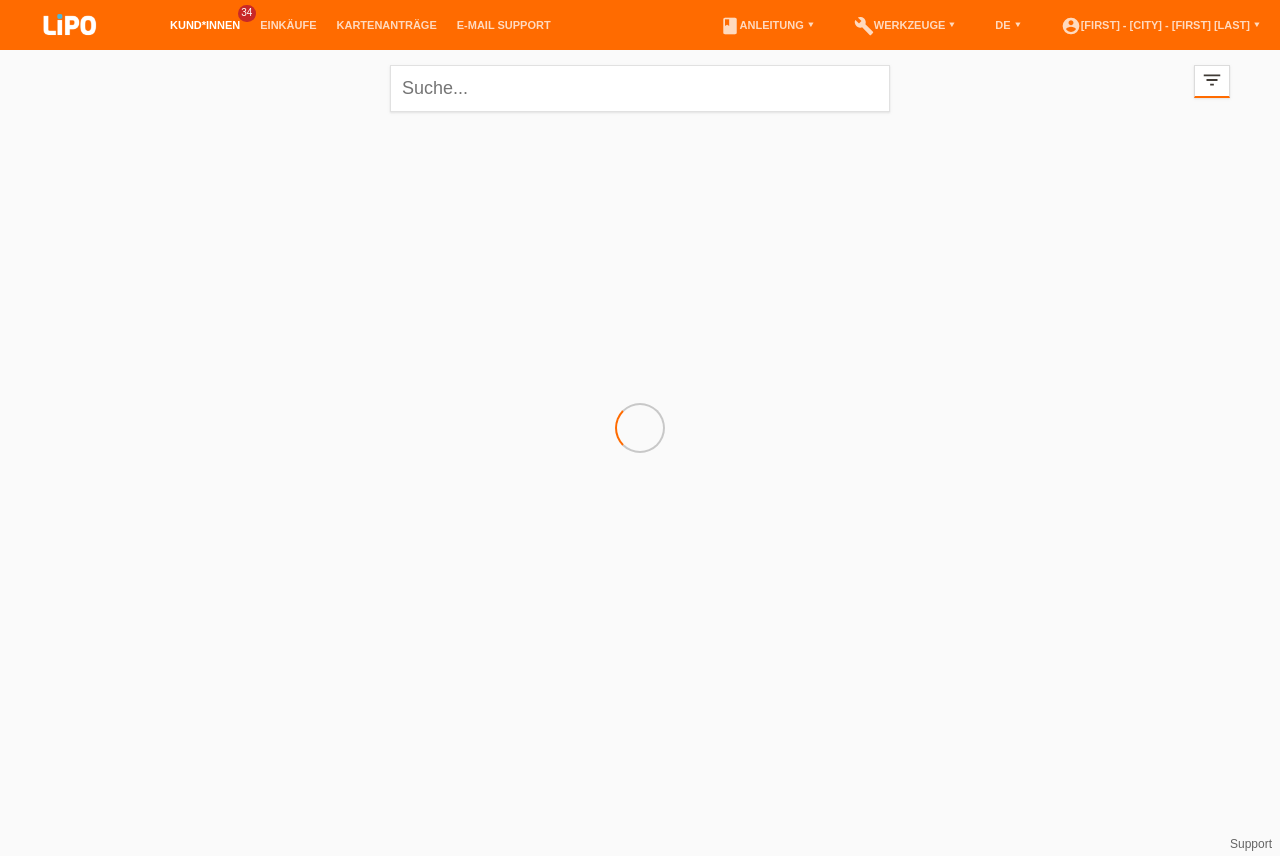 scroll, scrollTop: 0, scrollLeft: 0, axis: both 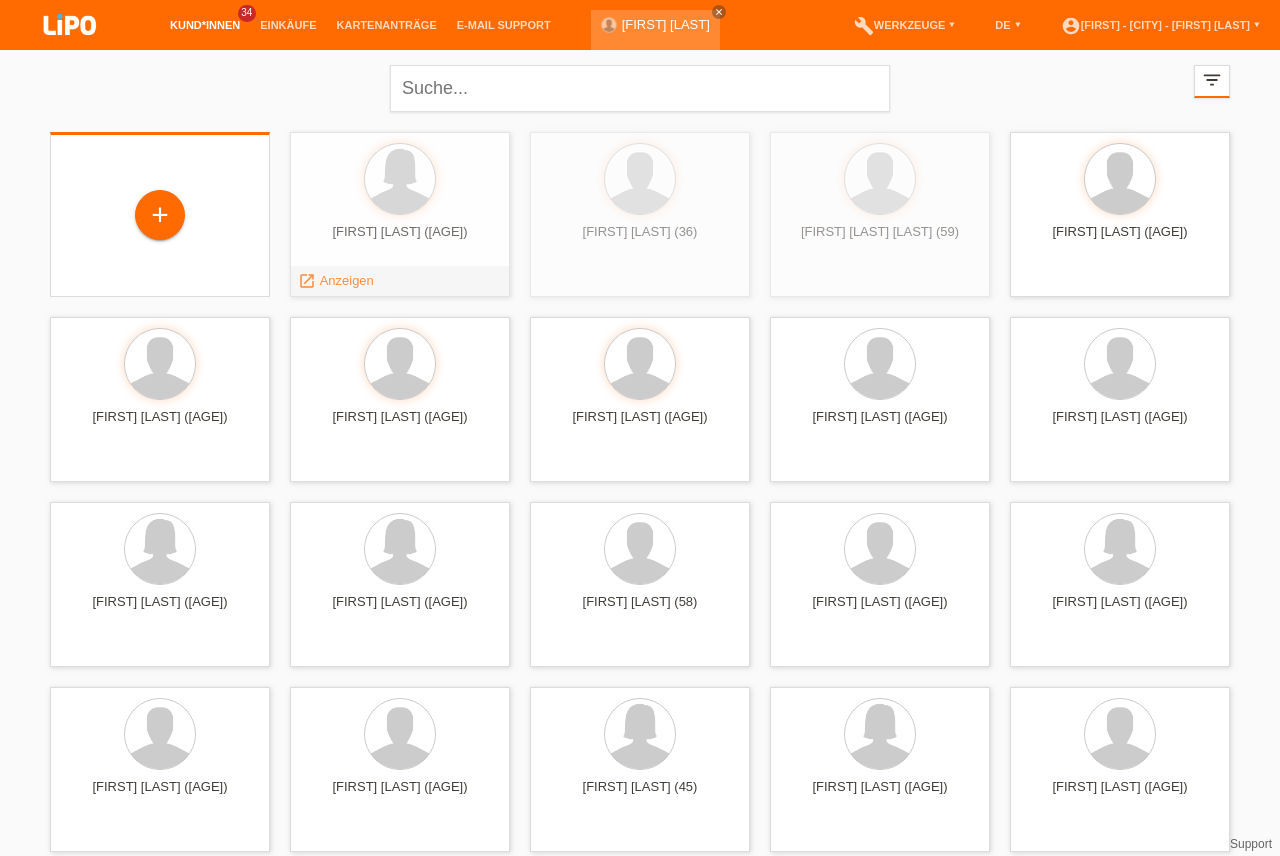 click on "+" at bounding box center (160, 215) 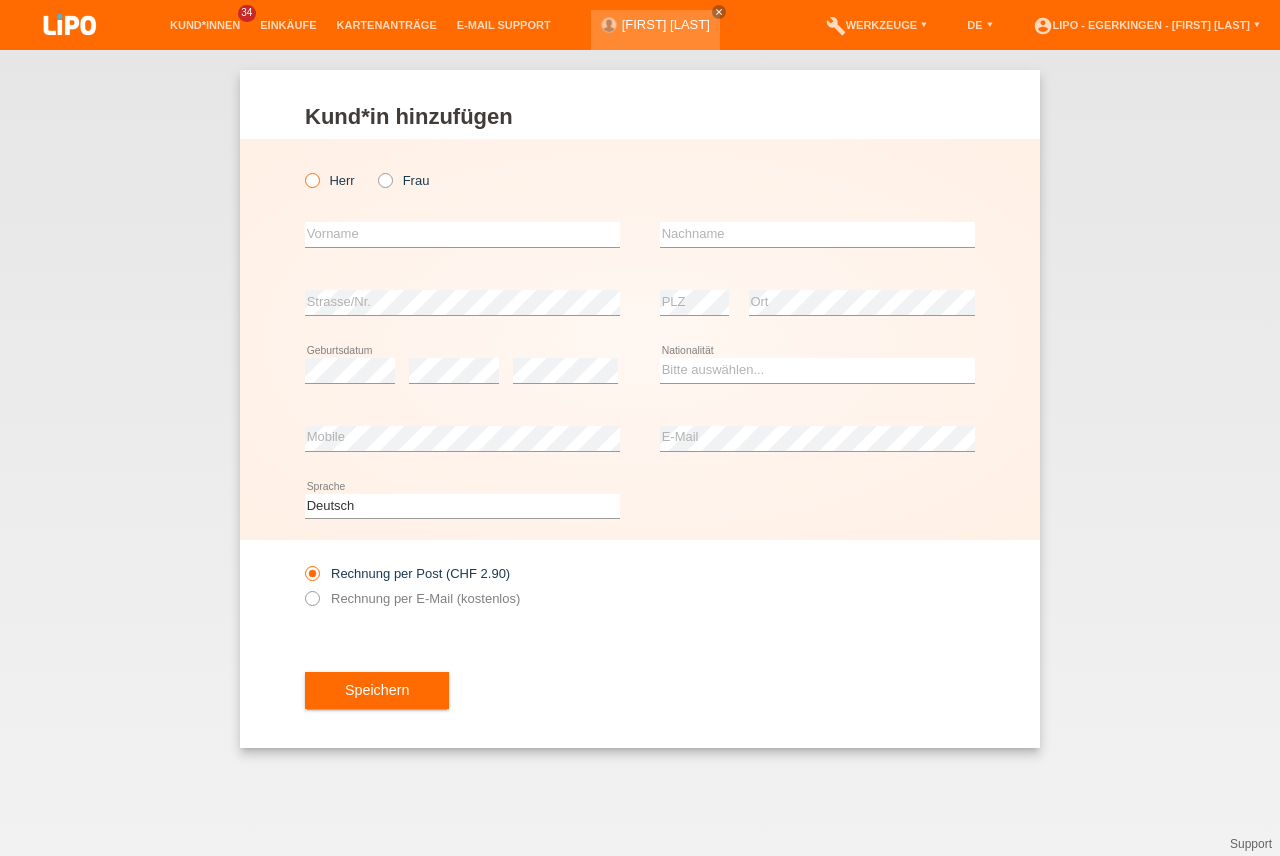 scroll, scrollTop: 0, scrollLeft: 0, axis: both 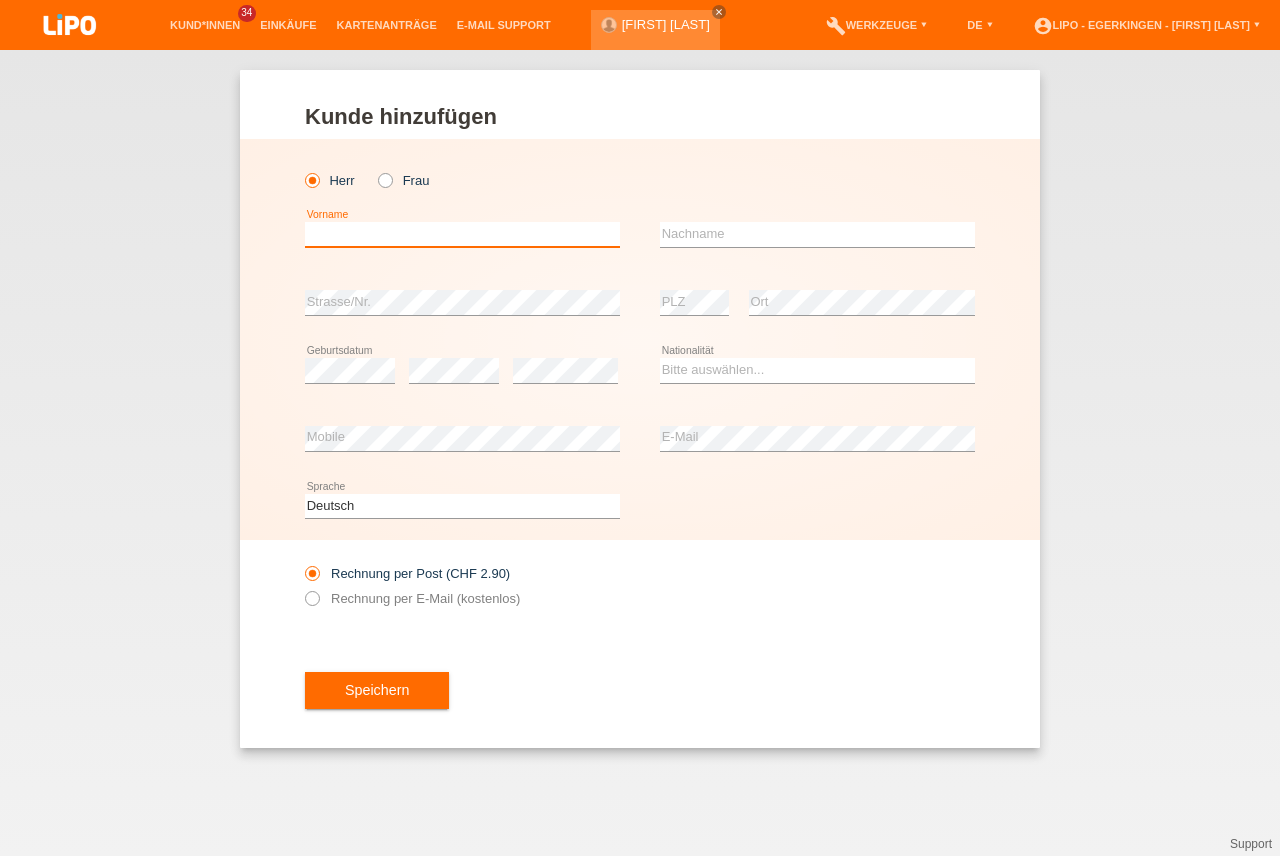 click at bounding box center (462, 234) 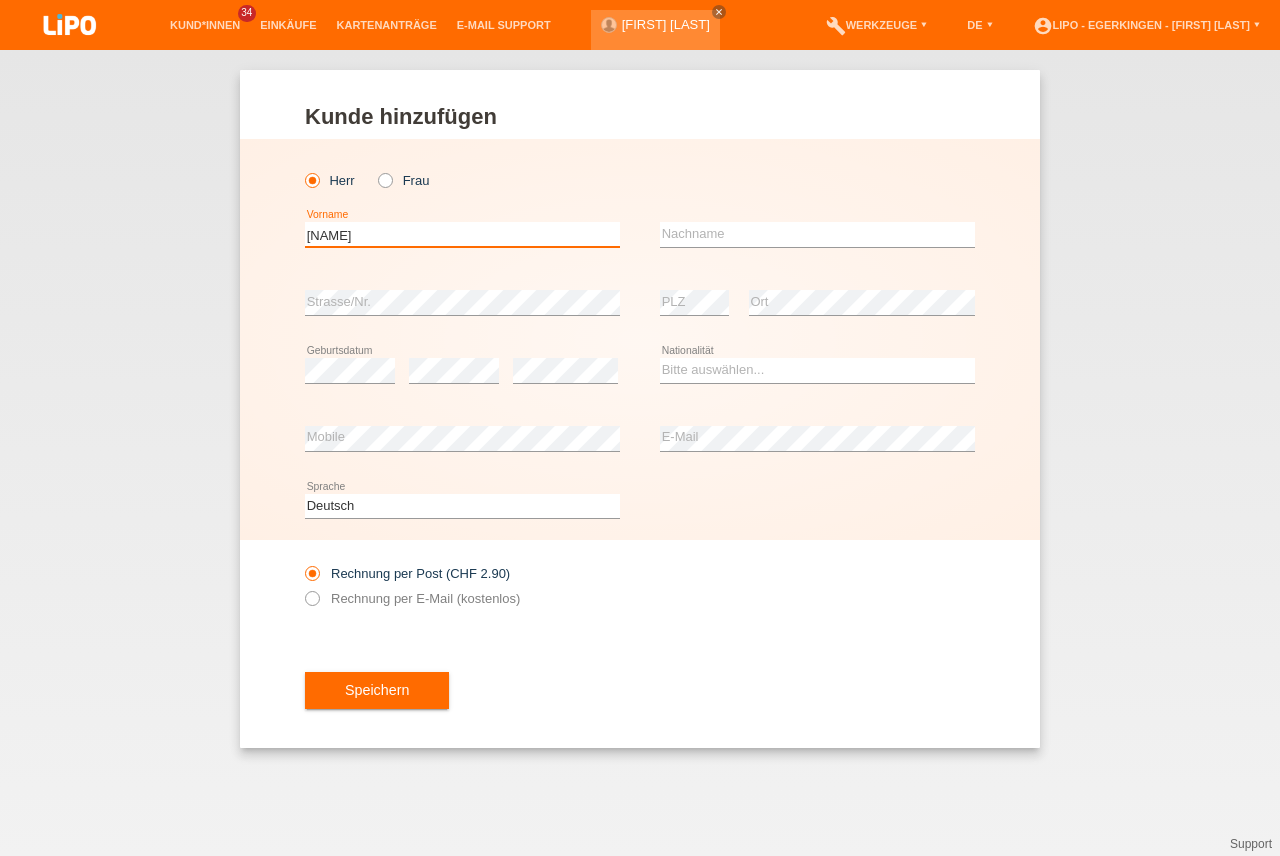 type on "Erdem" 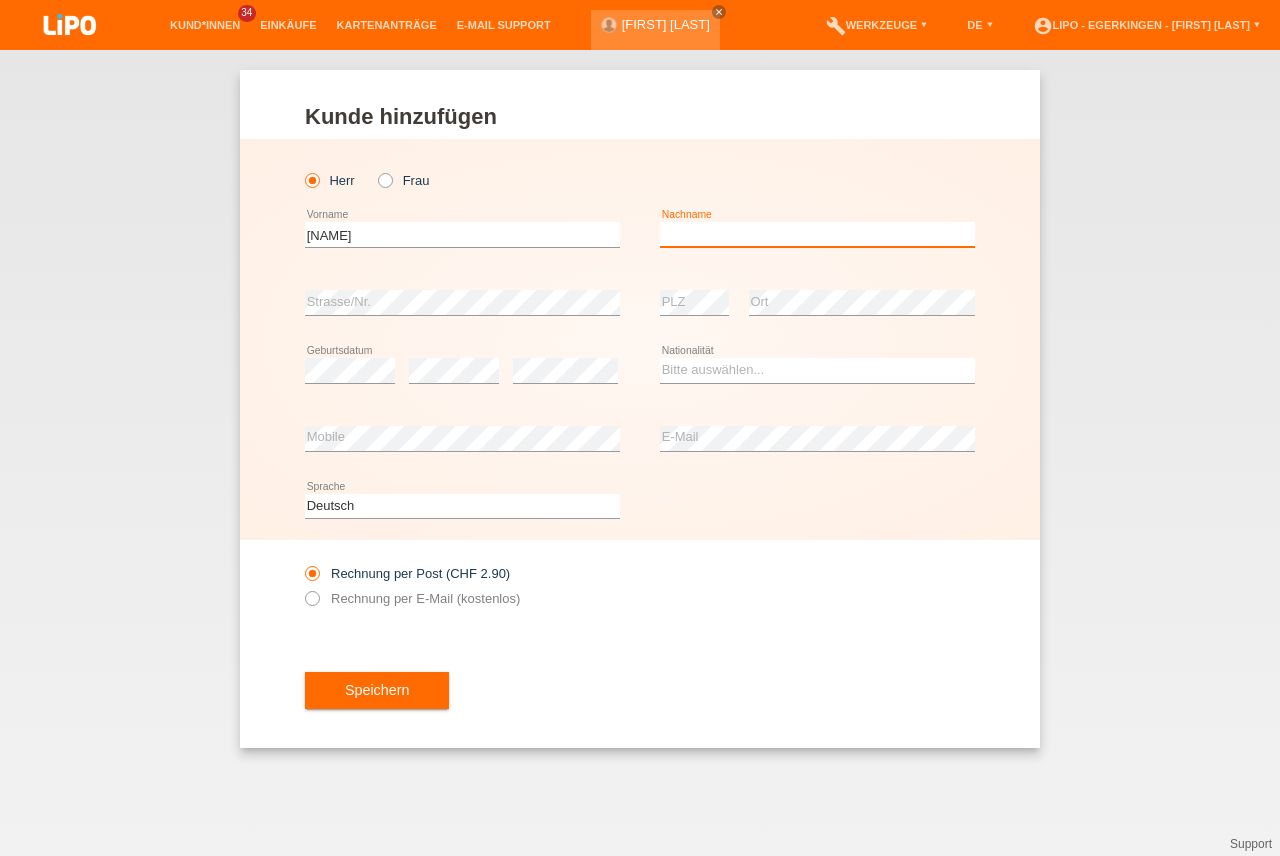 click at bounding box center [817, 234] 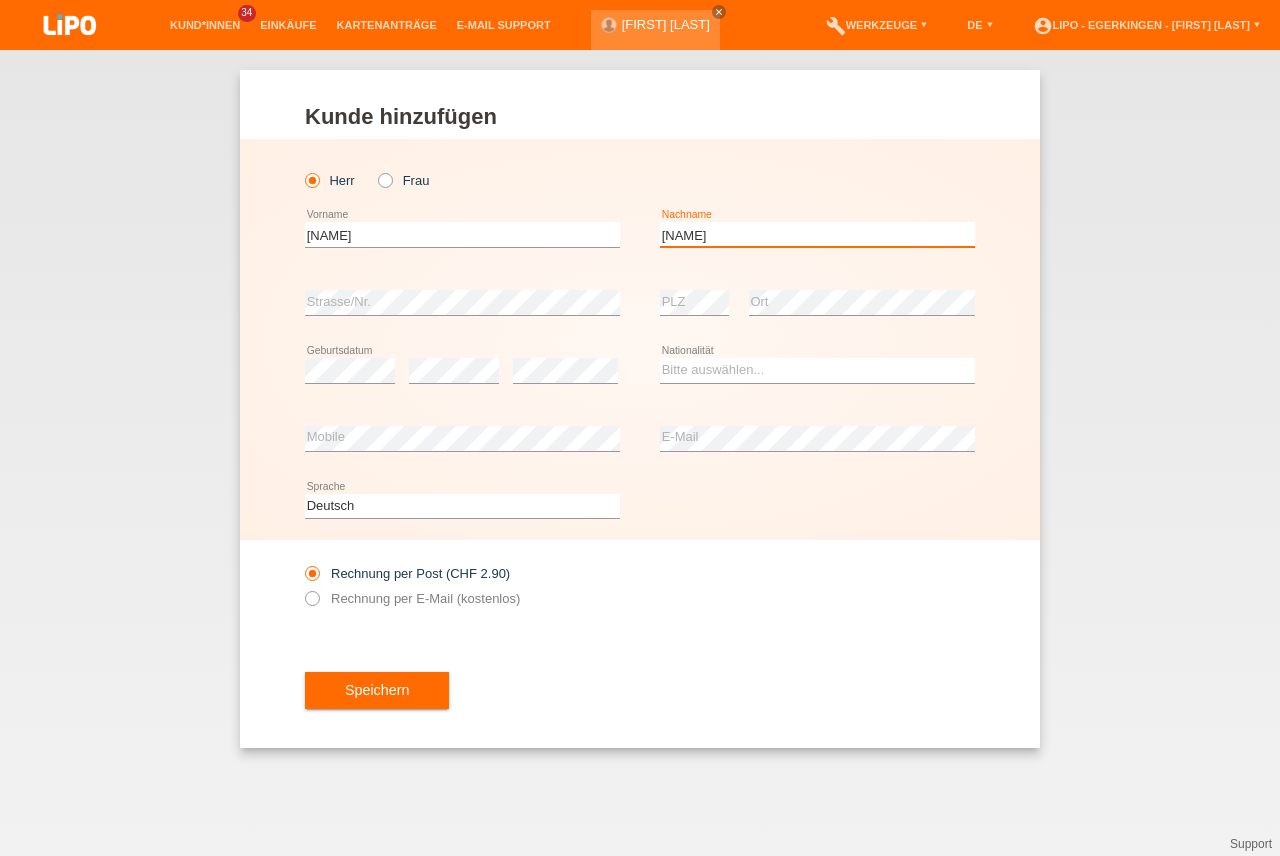 type on "Arslan" 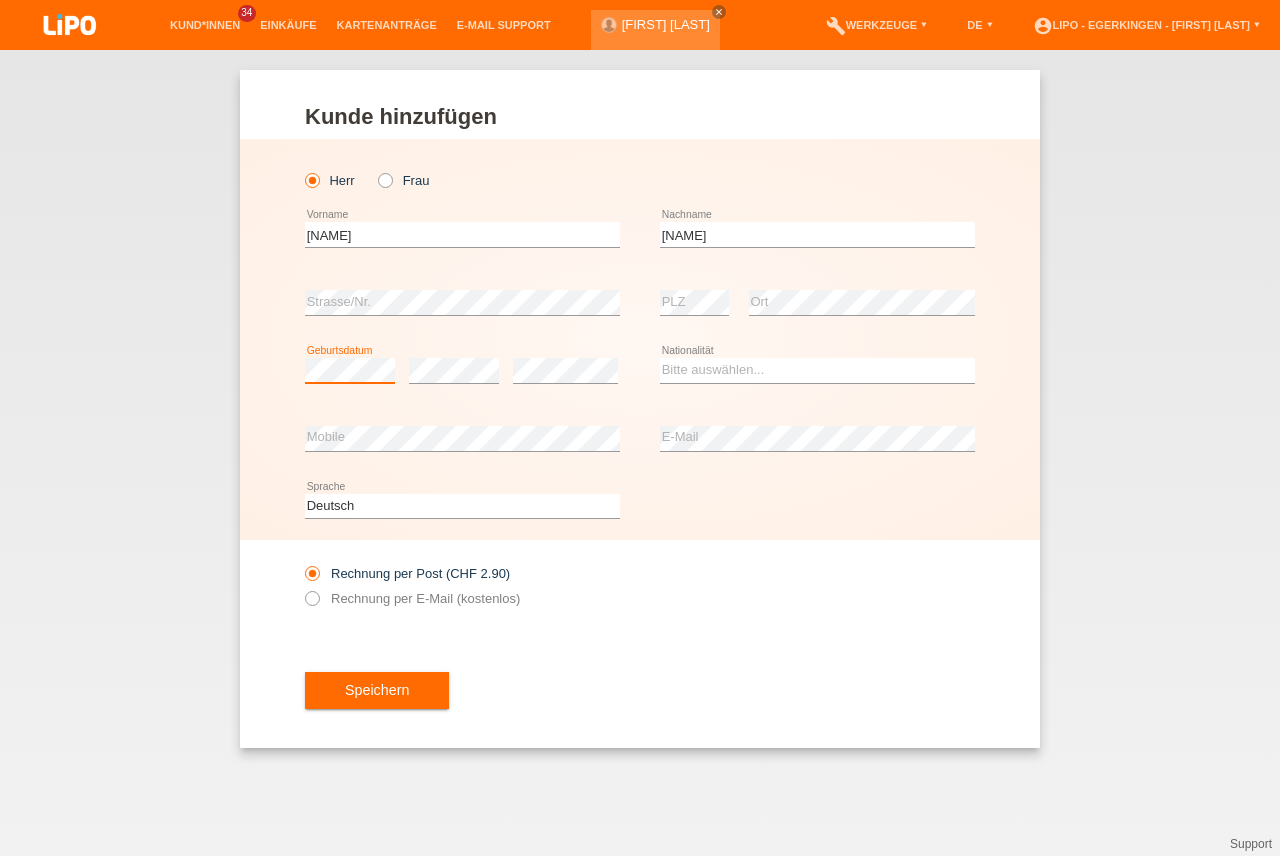 scroll, scrollTop: 0, scrollLeft: 0, axis: both 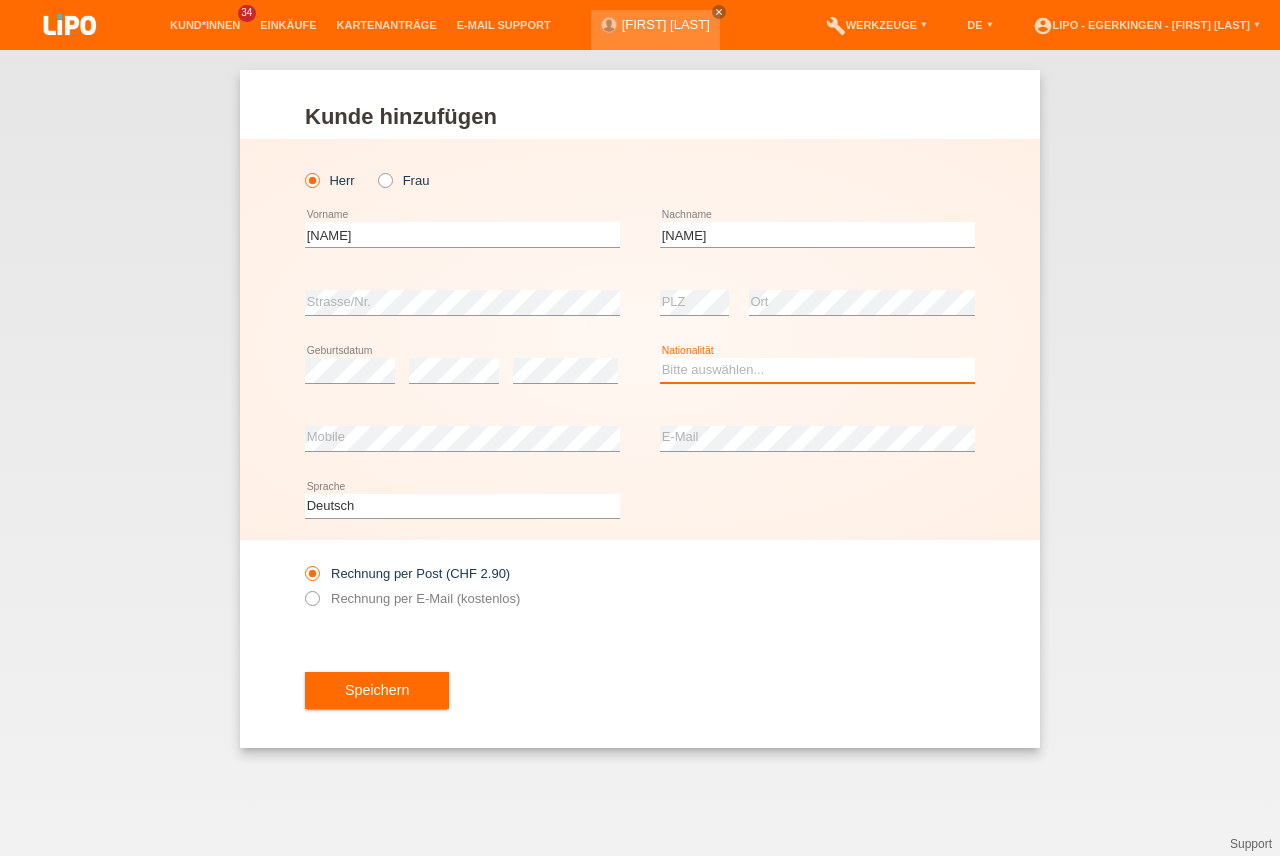 click on "Bitte auswählen...
Schweiz
Deutschland
Liechtenstein
Österreich
------------
Afghanistan
Ägypten
Åland
Albanien
Algerien" at bounding box center (817, 370) 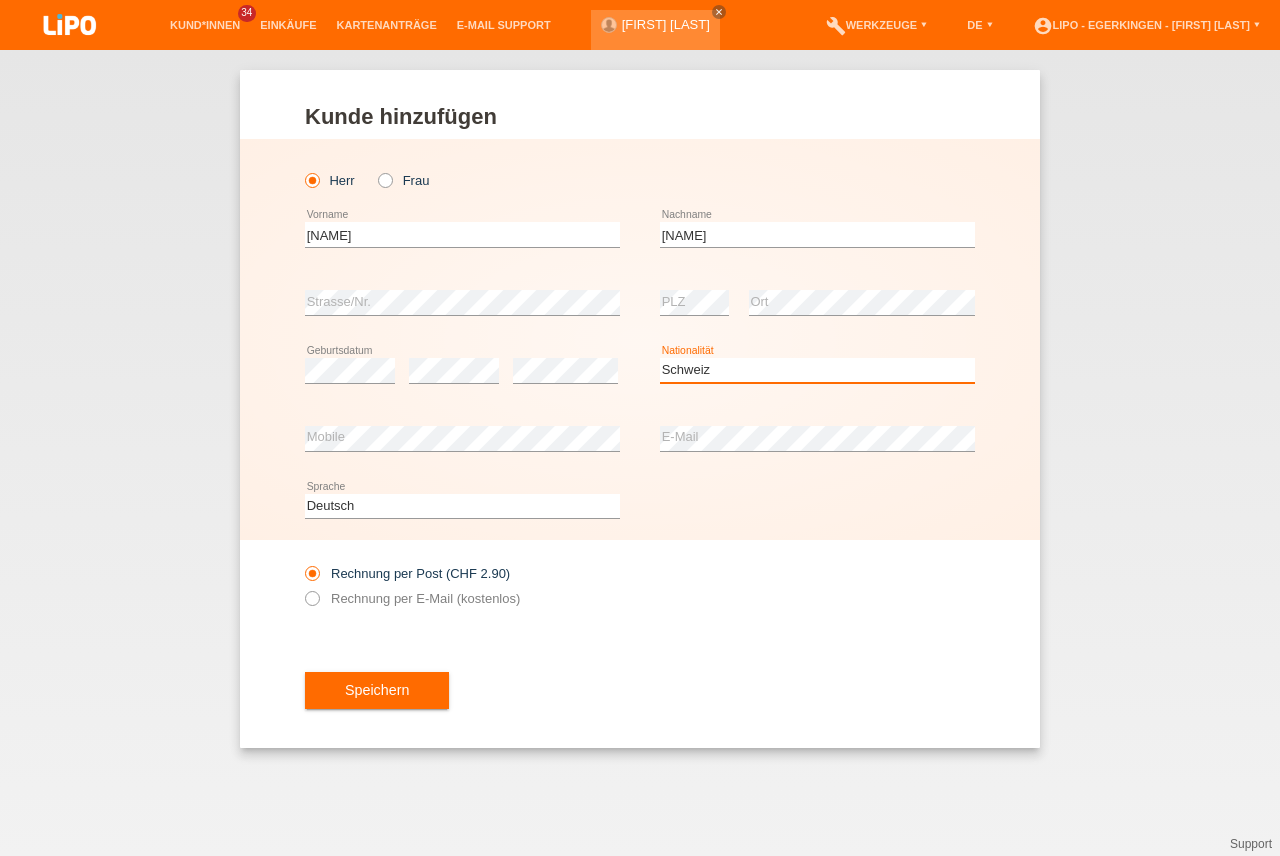 click on "Schweiz" at bounding box center [0, 0] 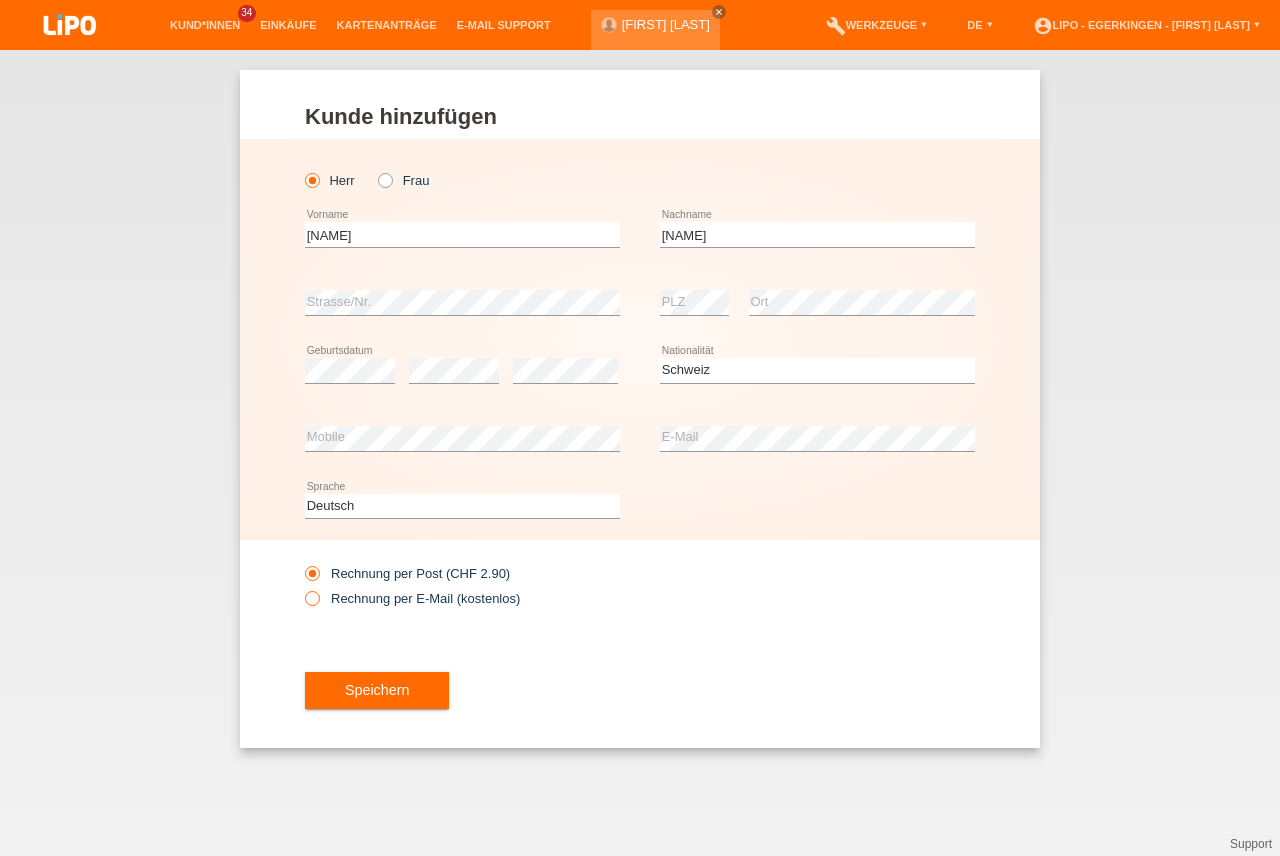 click at bounding box center [302, 588] 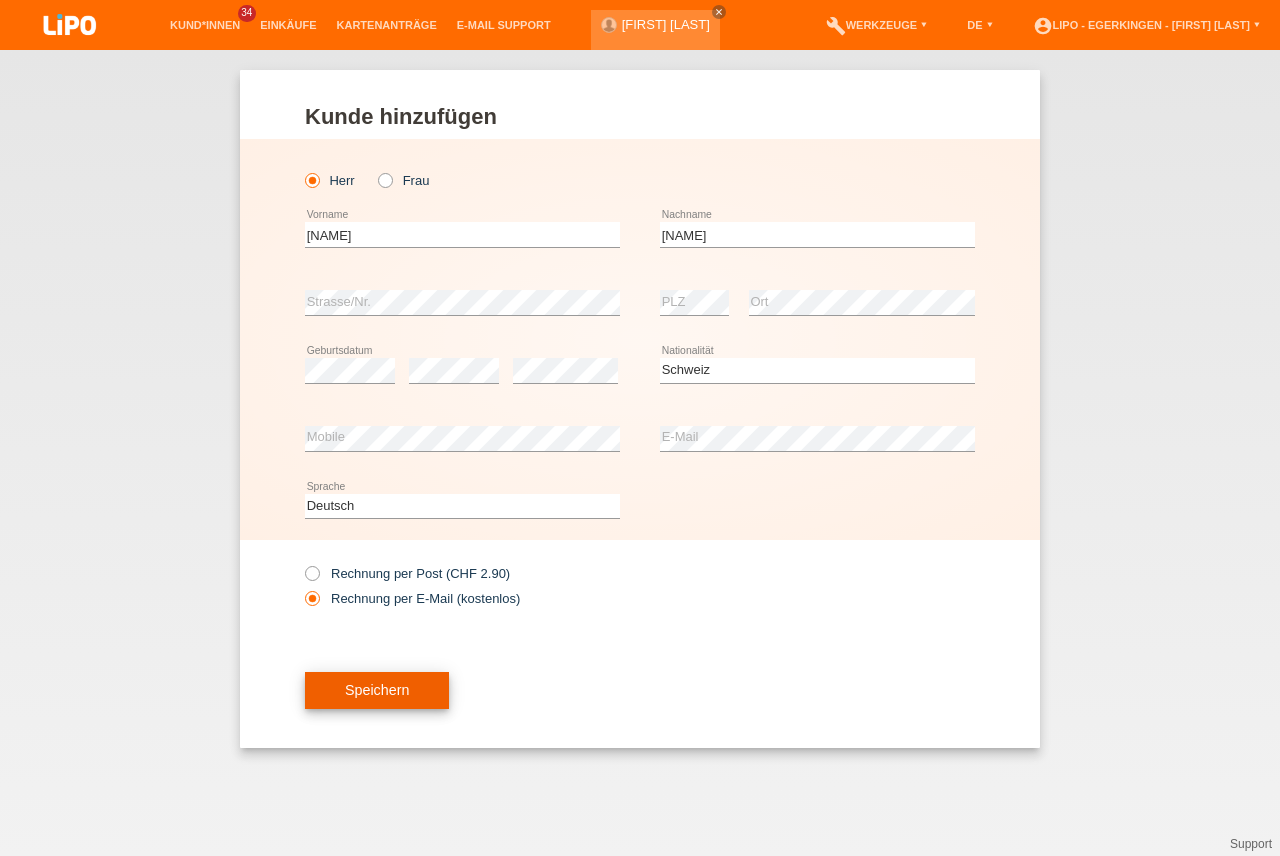 click on "Speichern" at bounding box center (377, 691) 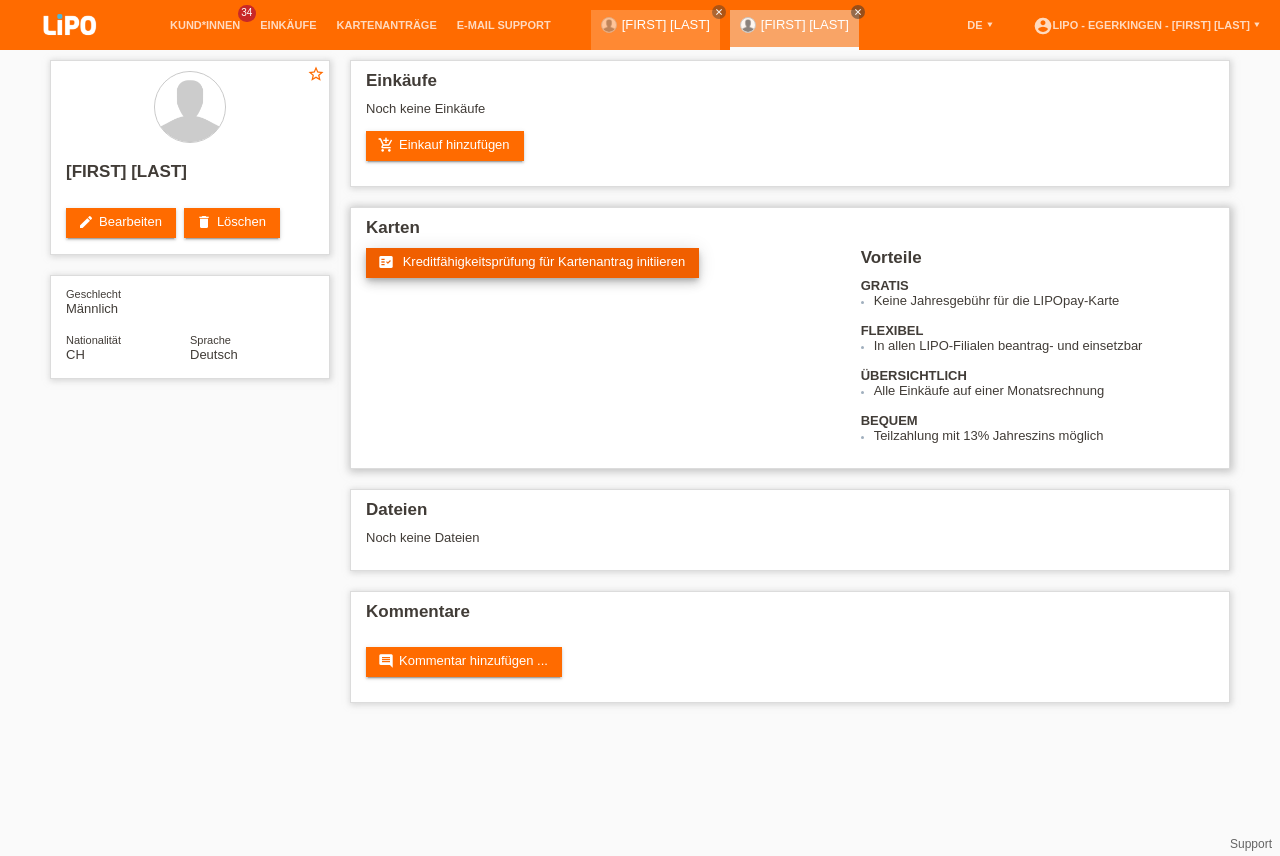 scroll, scrollTop: 0, scrollLeft: 0, axis: both 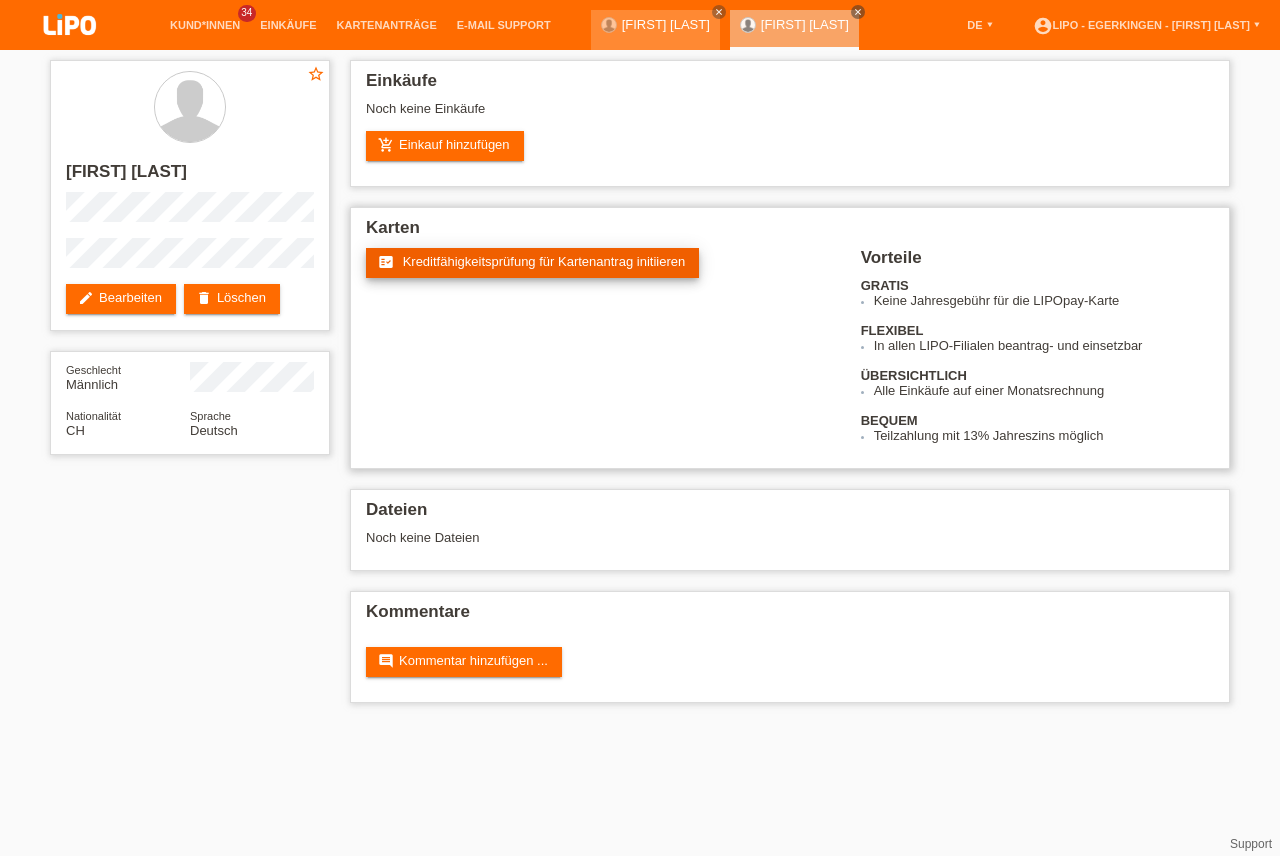 click on "Kreditfähigkeitsprüfung für Kartenantrag initiieren" at bounding box center [544, 261] 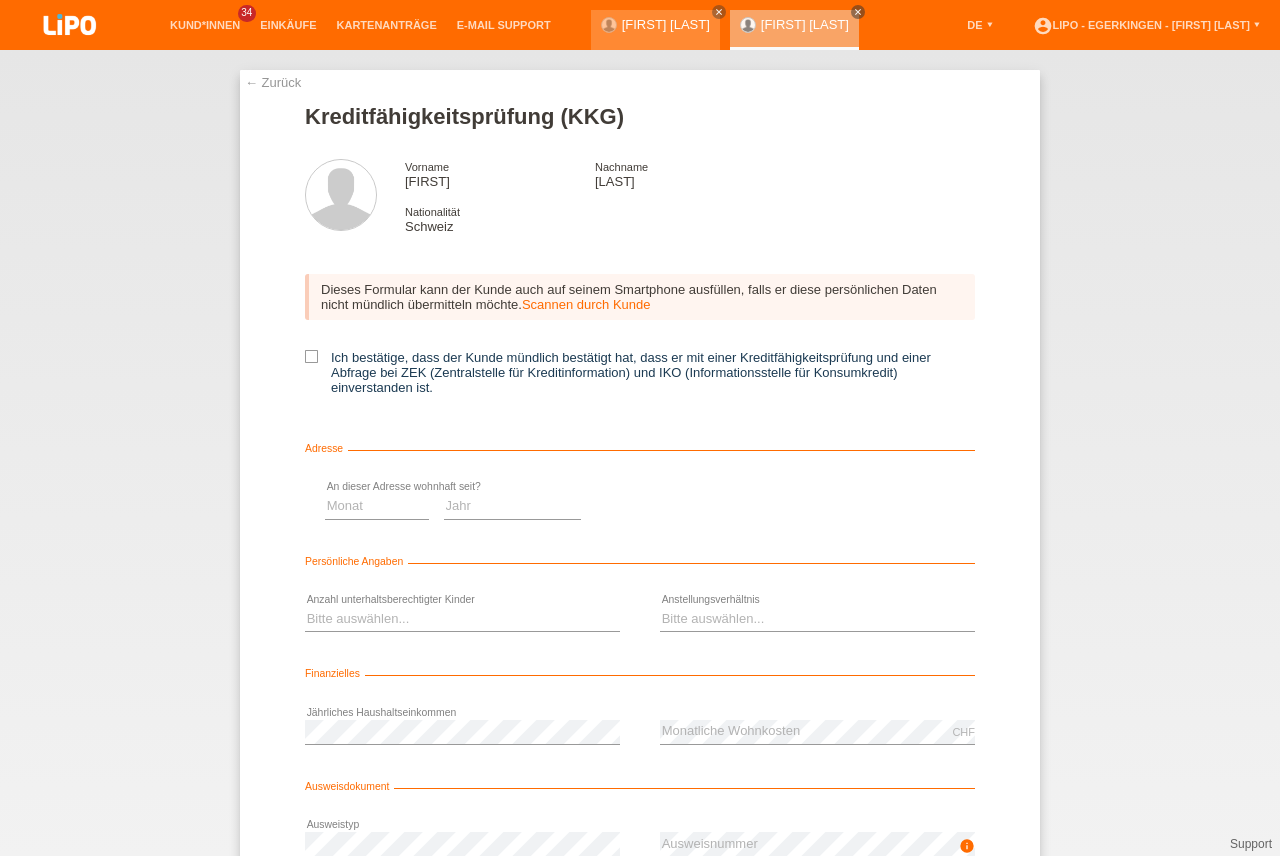 scroll, scrollTop: 0, scrollLeft: 0, axis: both 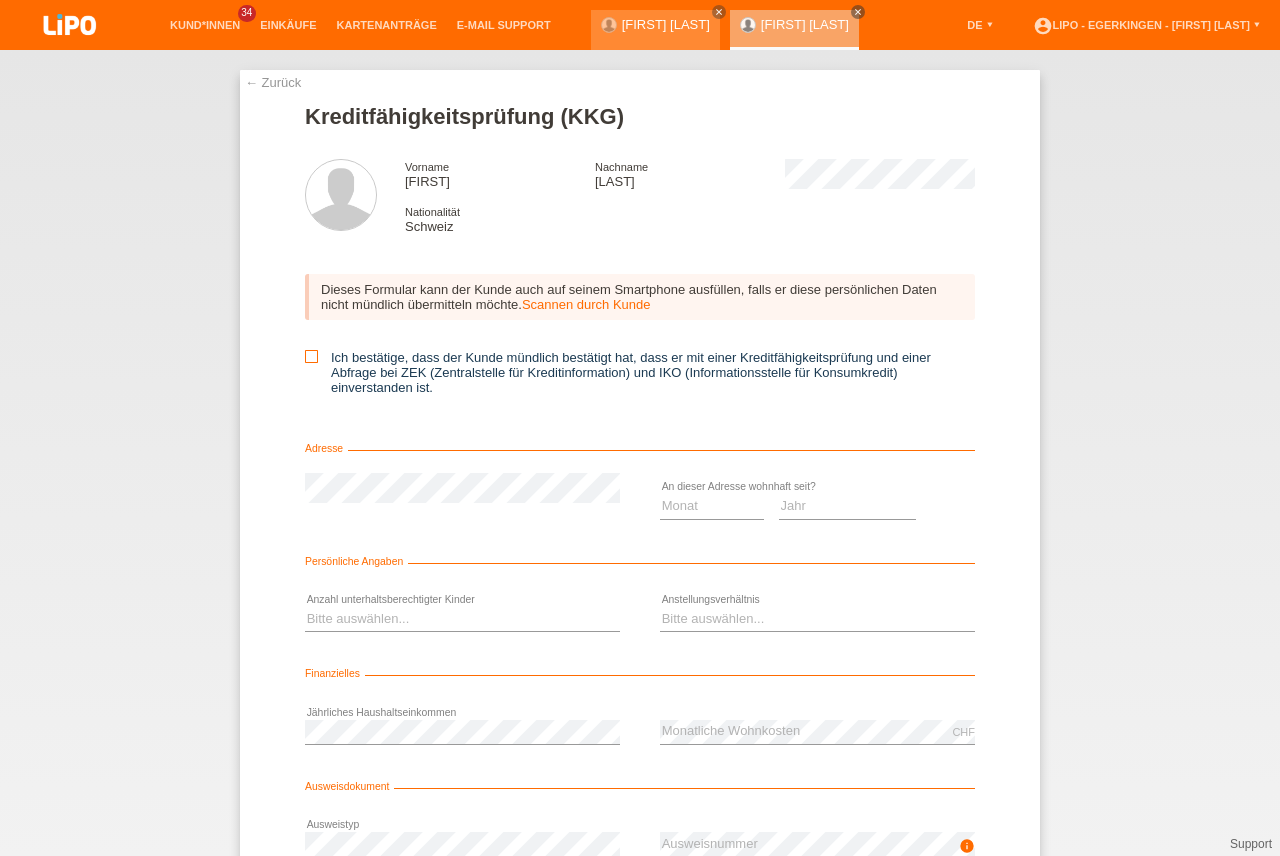 click at bounding box center [311, 356] 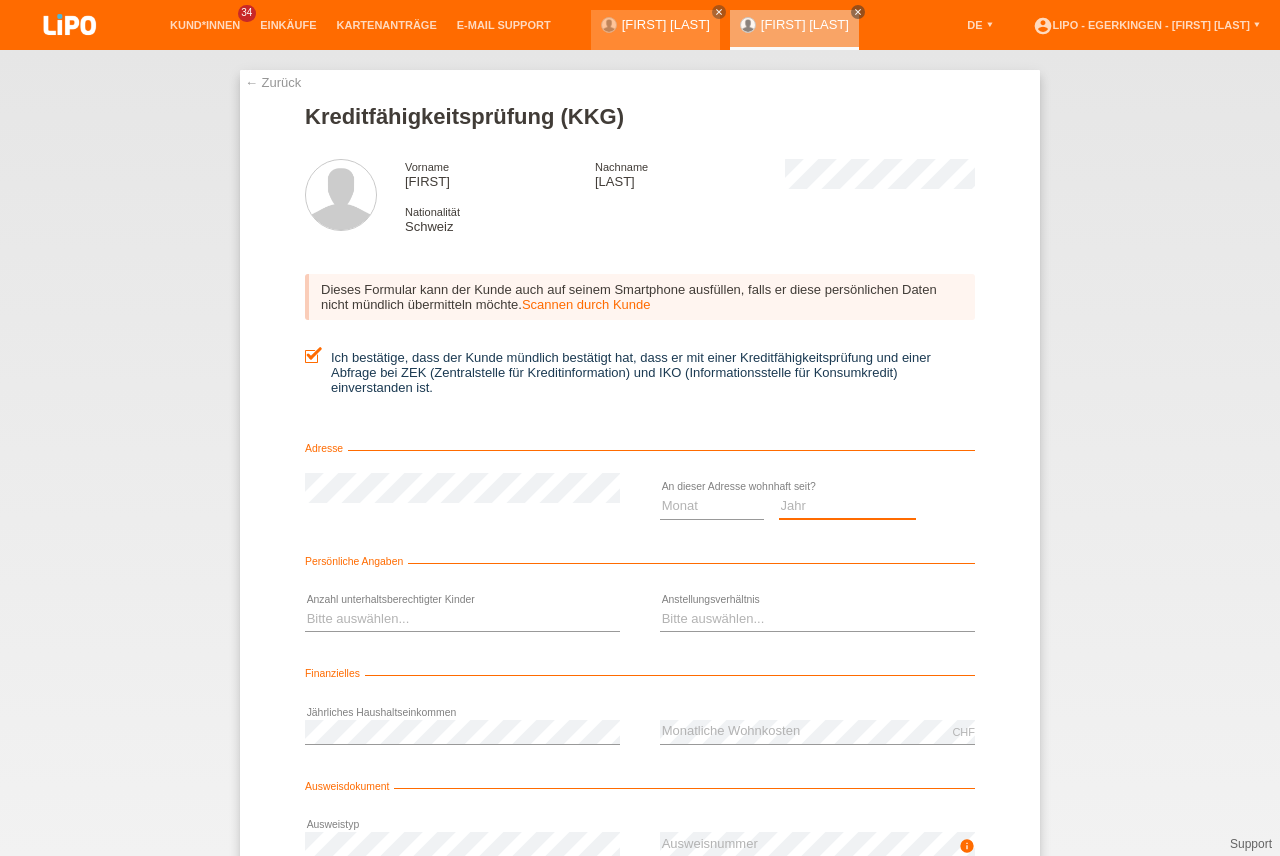 click on "Jahr
2025
2024
2023
2022
2021
2020
2019
2018
2017
2016 2015 2014 2013 2012 2011 2010 2009 2008 2007 2006 2005 2004 2003" at bounding box center (848, 506) 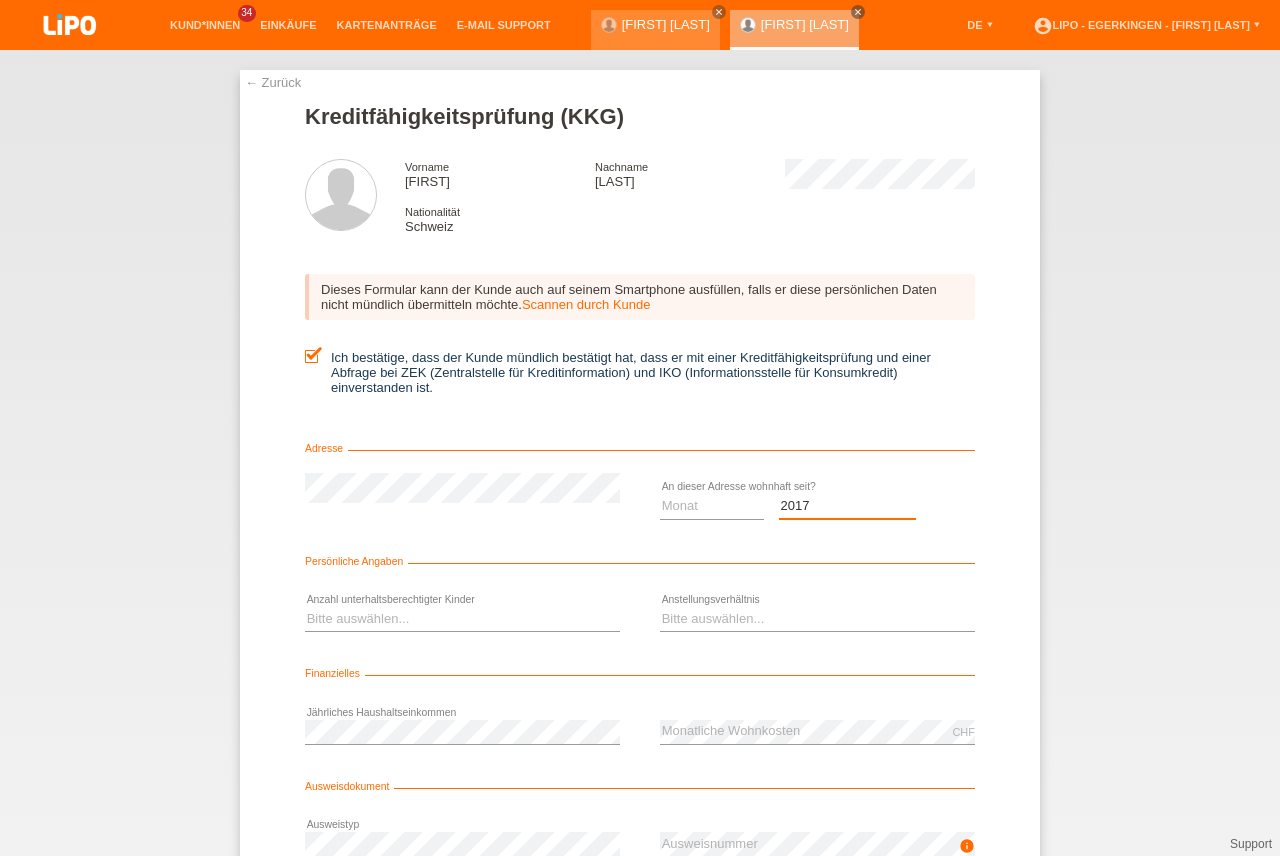 click on "2017" at bounding box center [0, 0] 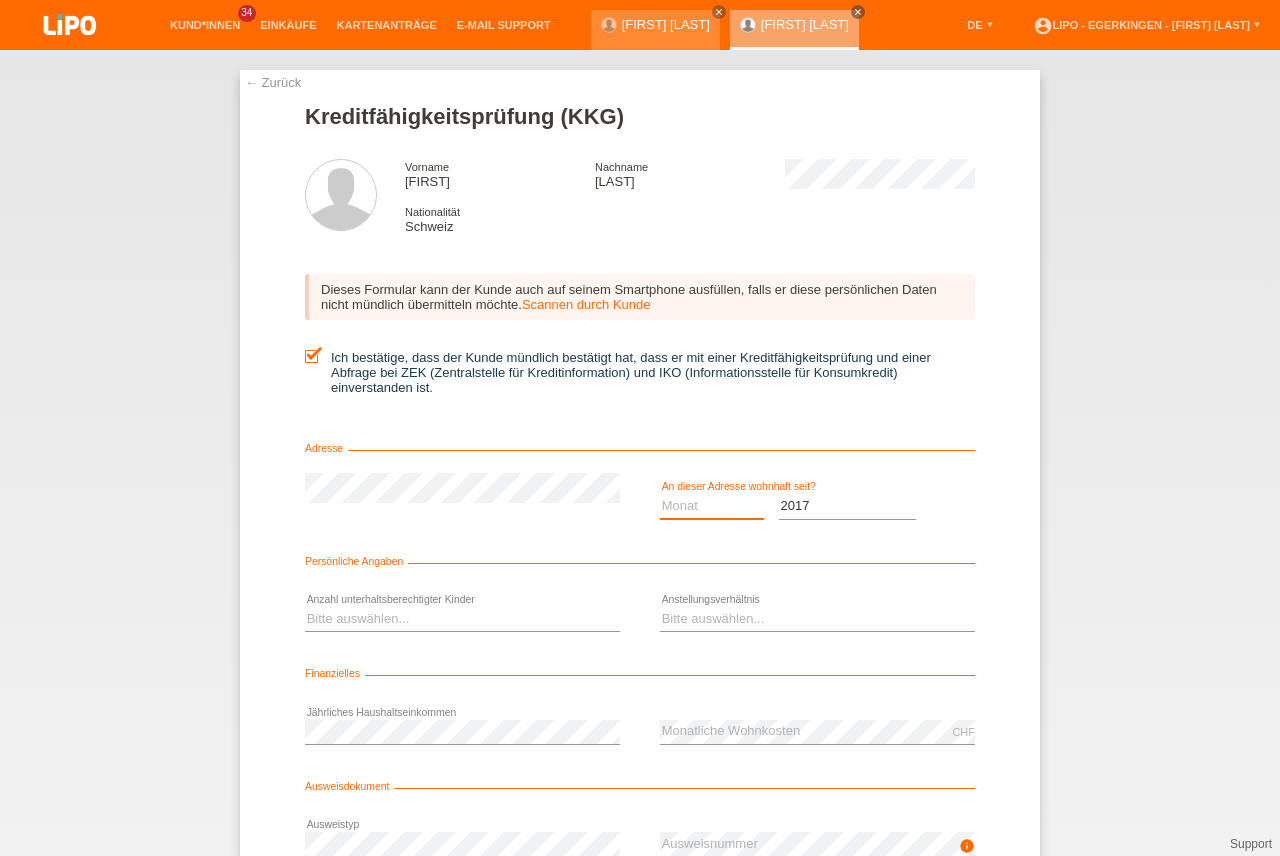 click on "Monat
01
02
03
04
05
06
07
08
09
10" at bounding box center (712, 506) 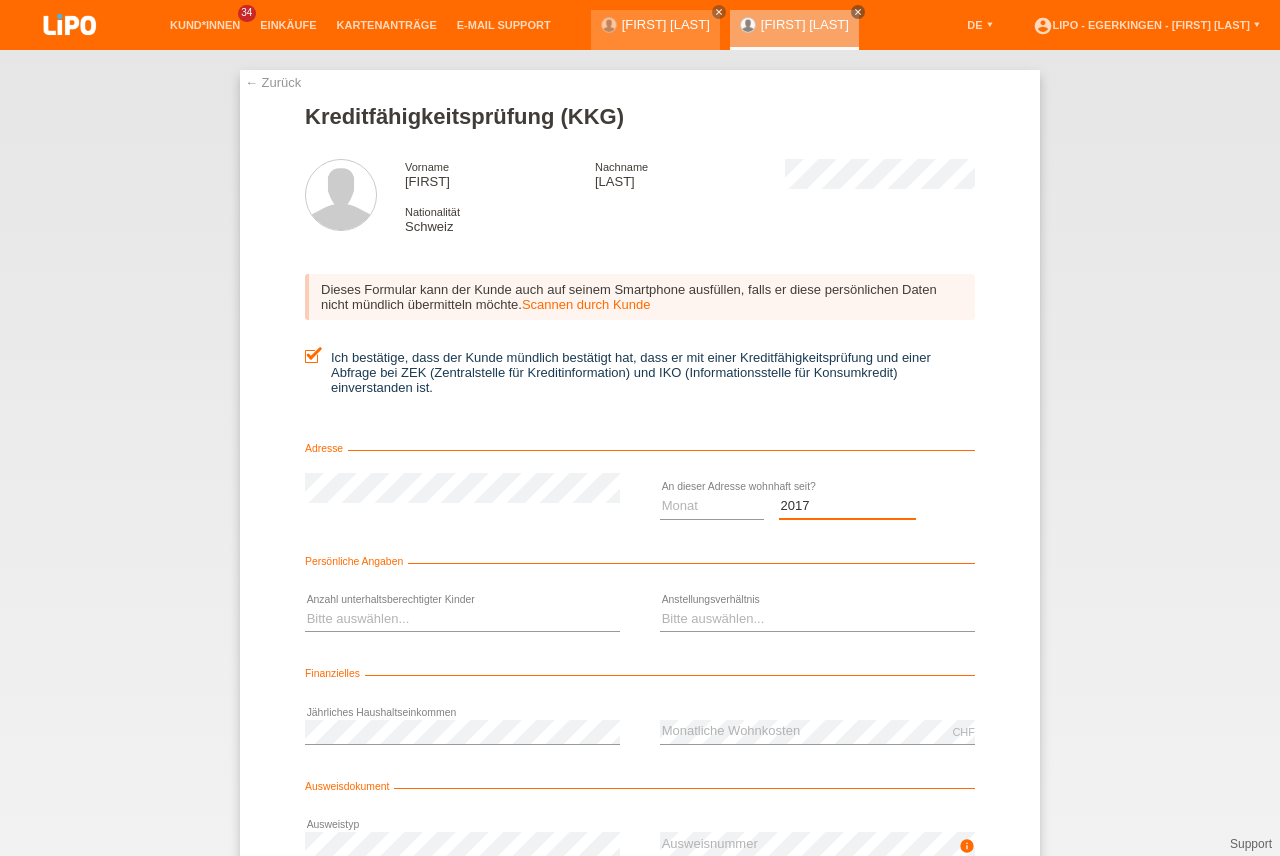 click on "Jahr
2025
2024
2023
2022
2021
2020
2019
2018
2017
2016 2015 2014 2013 2012 2011 2010 2009 2008 2007 2006 2005 2004 2003" at bounding box center (848, 506) 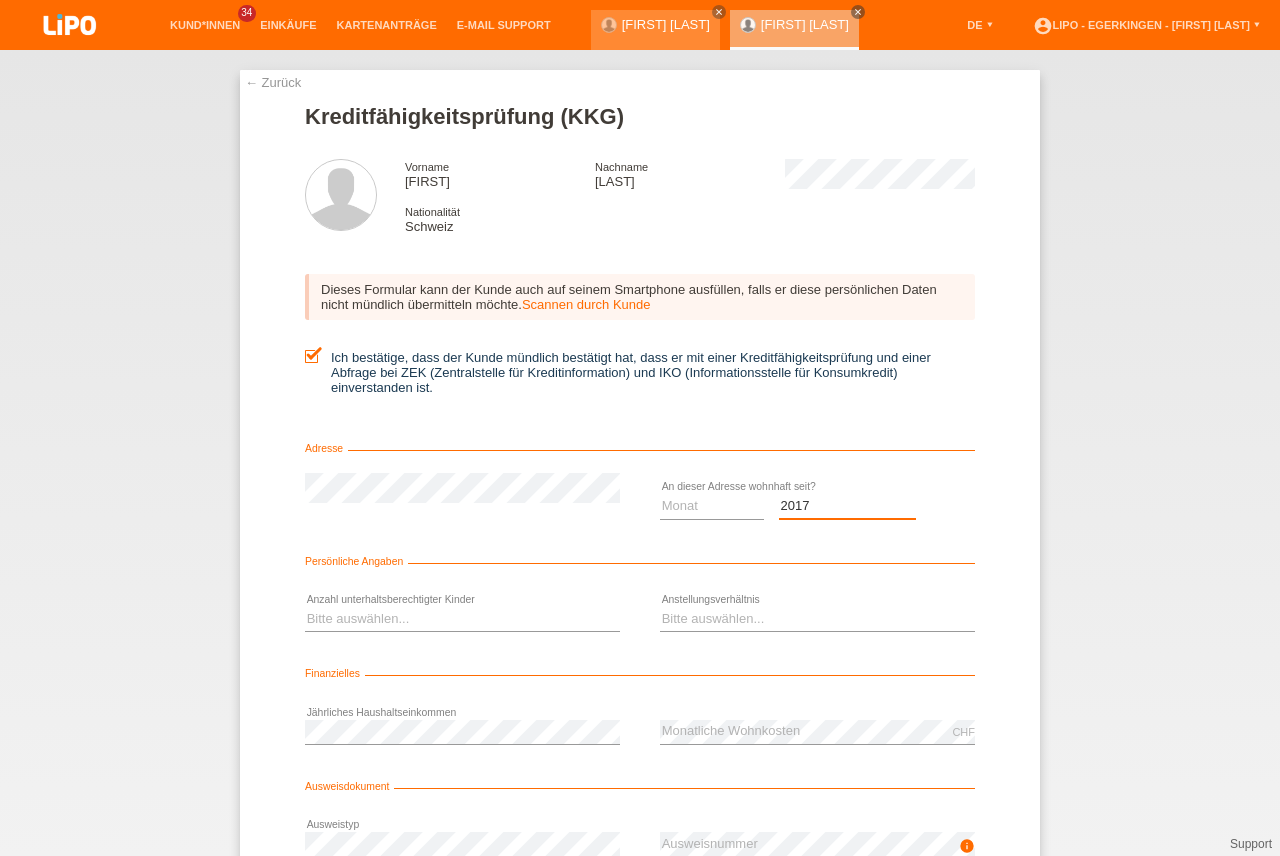 select on "2018" 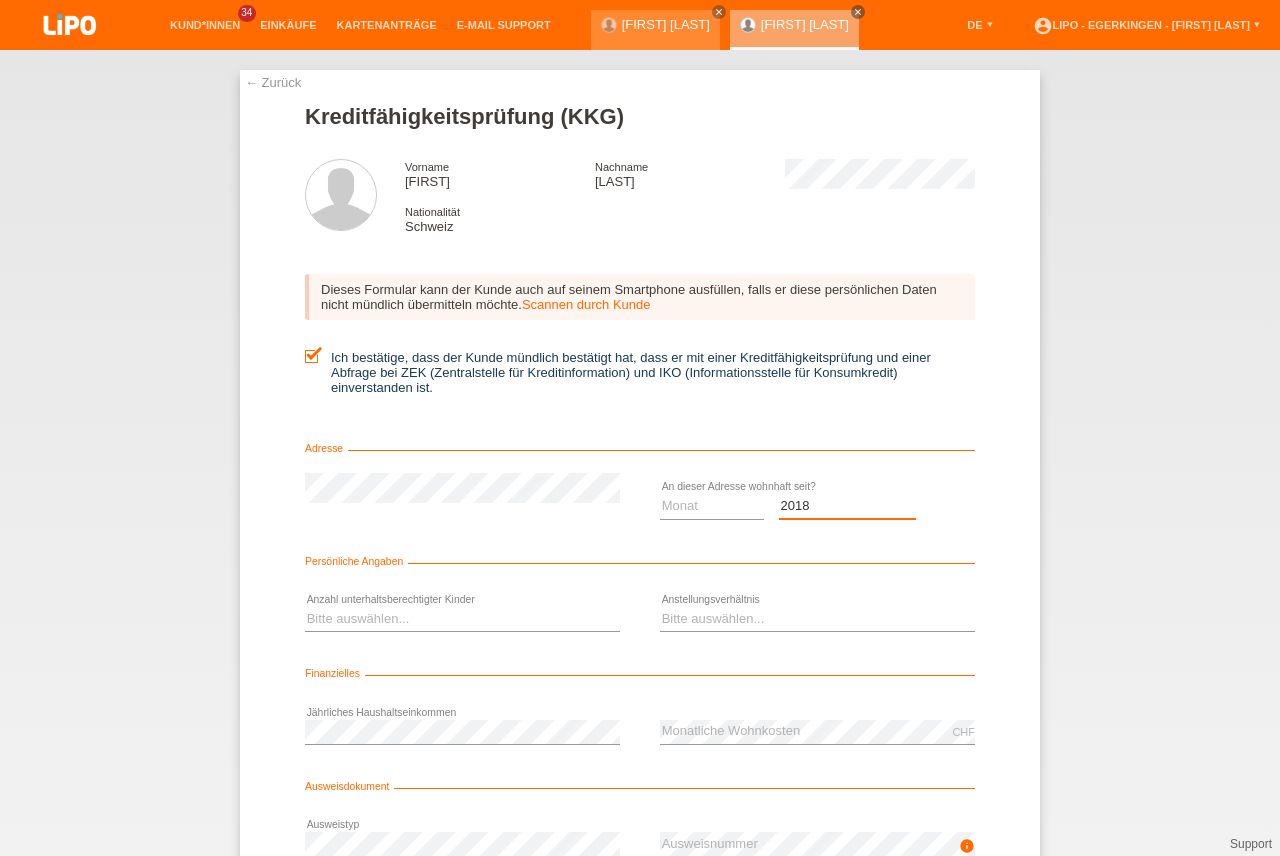 click on "2018" at bounding box center (0, 0) 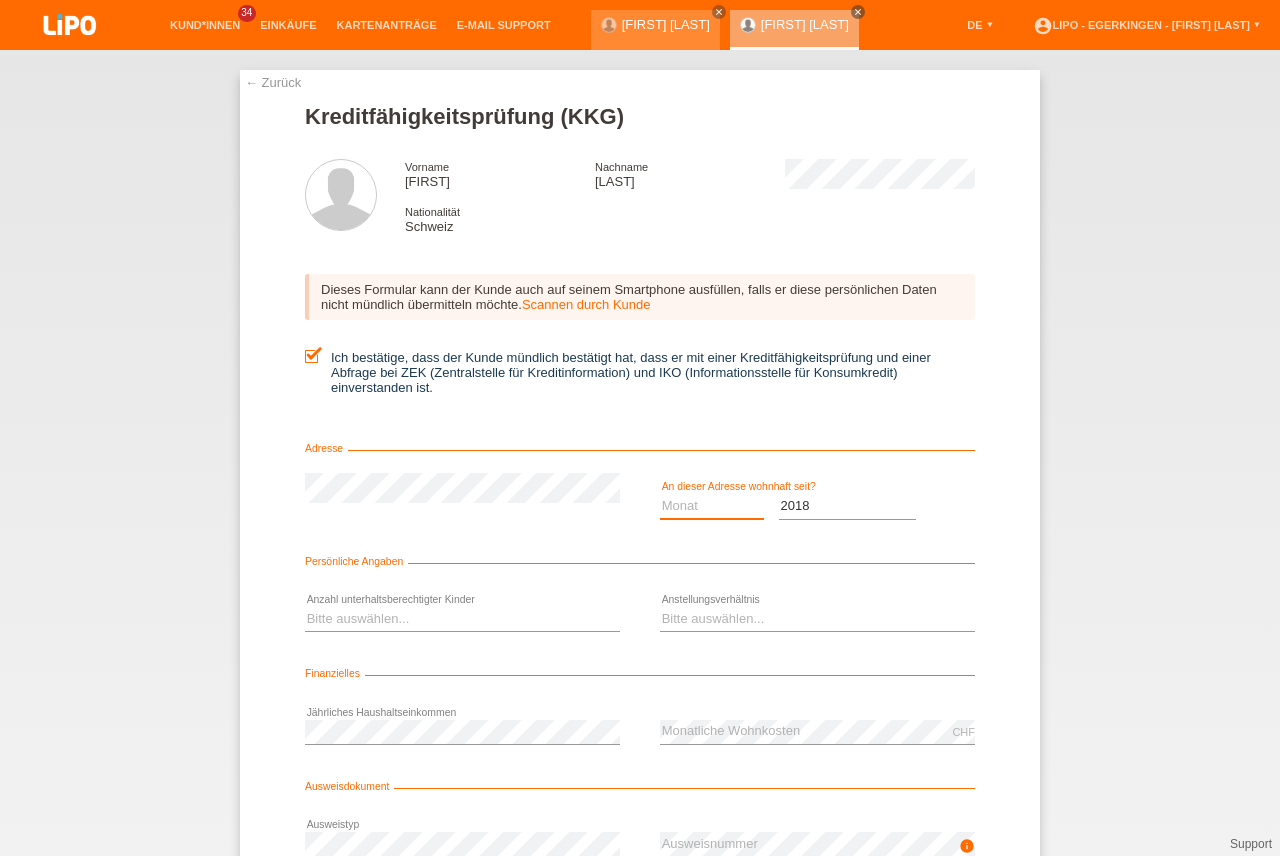 click on "Monat
01
02
03
04
05
06
07
08
09
10" at bounding box center (712, 506) 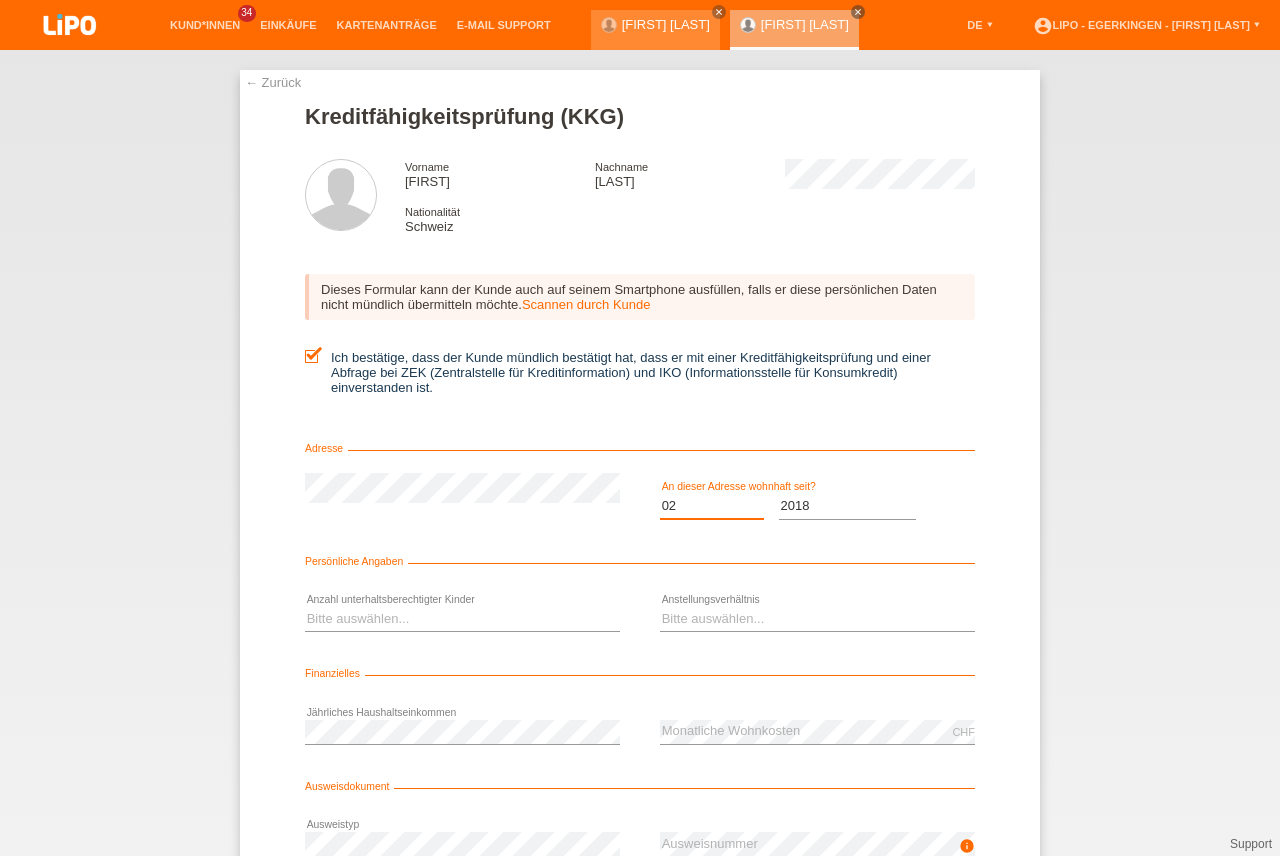 click on "02" at bounding box center [0, 0] 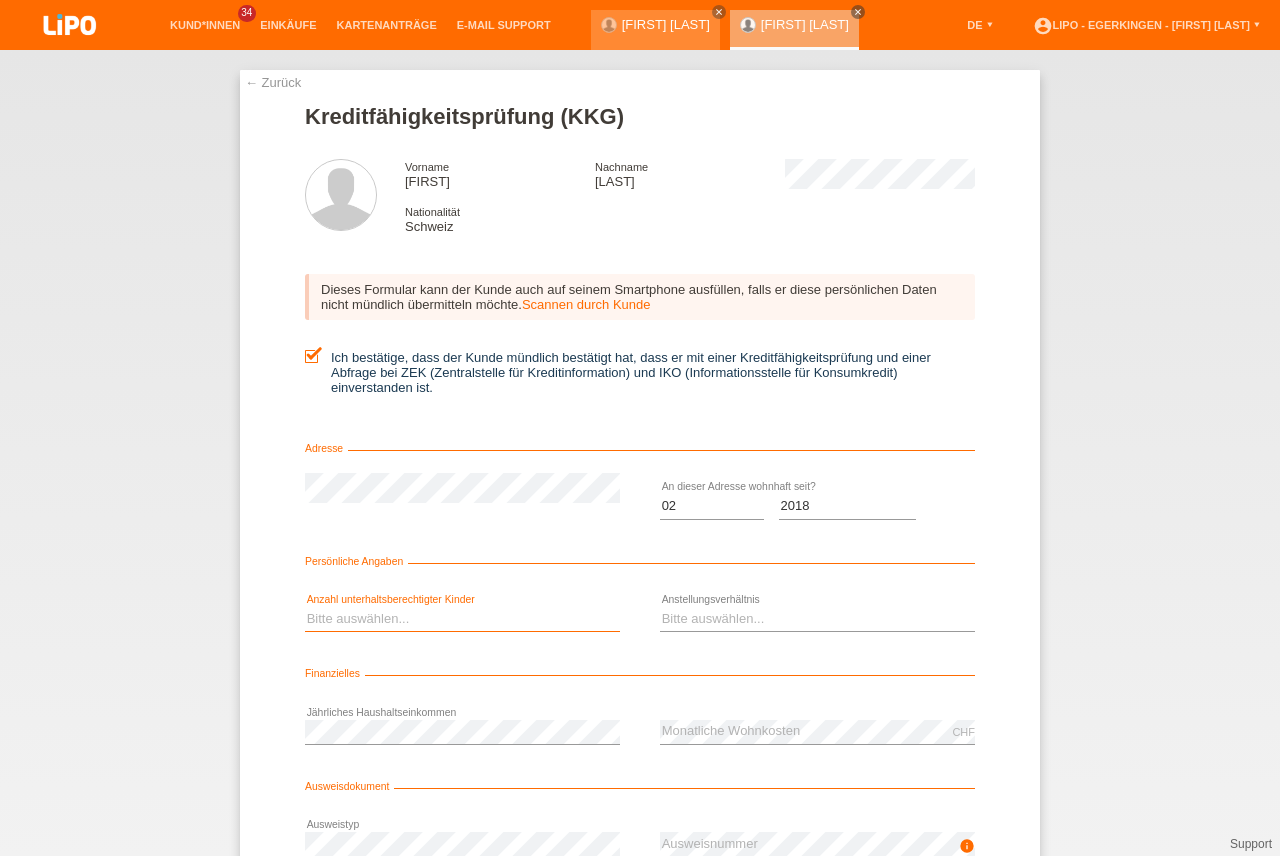 click on "Bitte auswählen...
0
1
2
3
4
5
6
7
8
9" at bounding box center (462, 619) 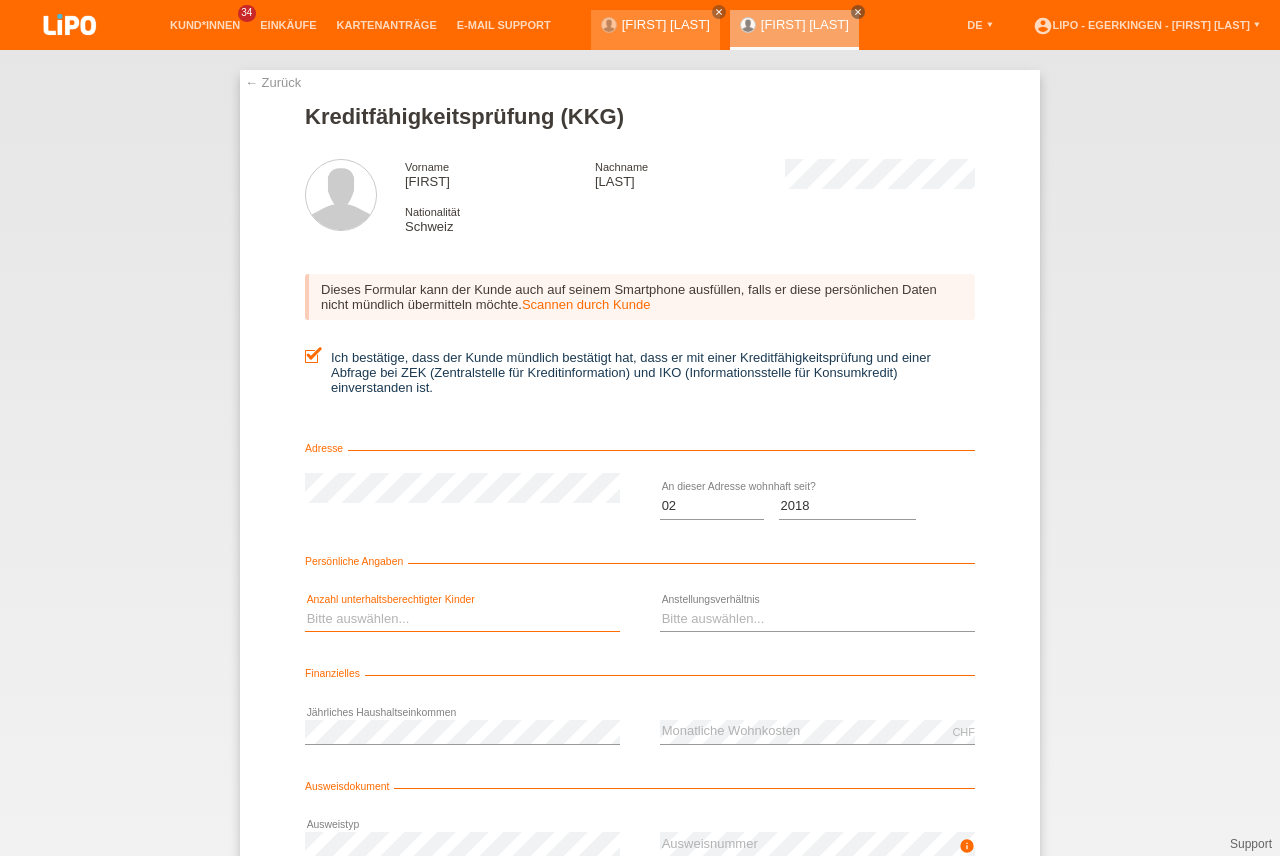 select on "0" 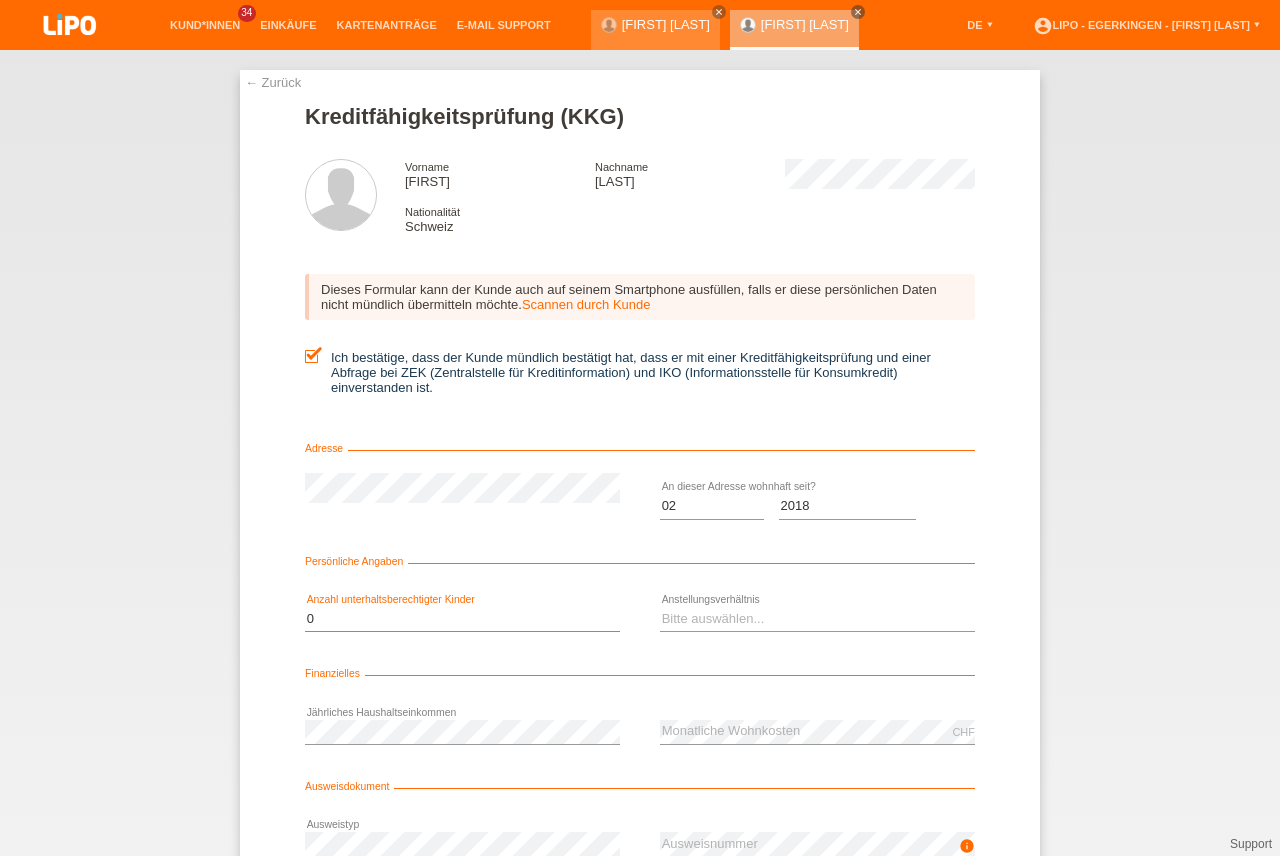 click on "0" at bounding box center (0, 0) 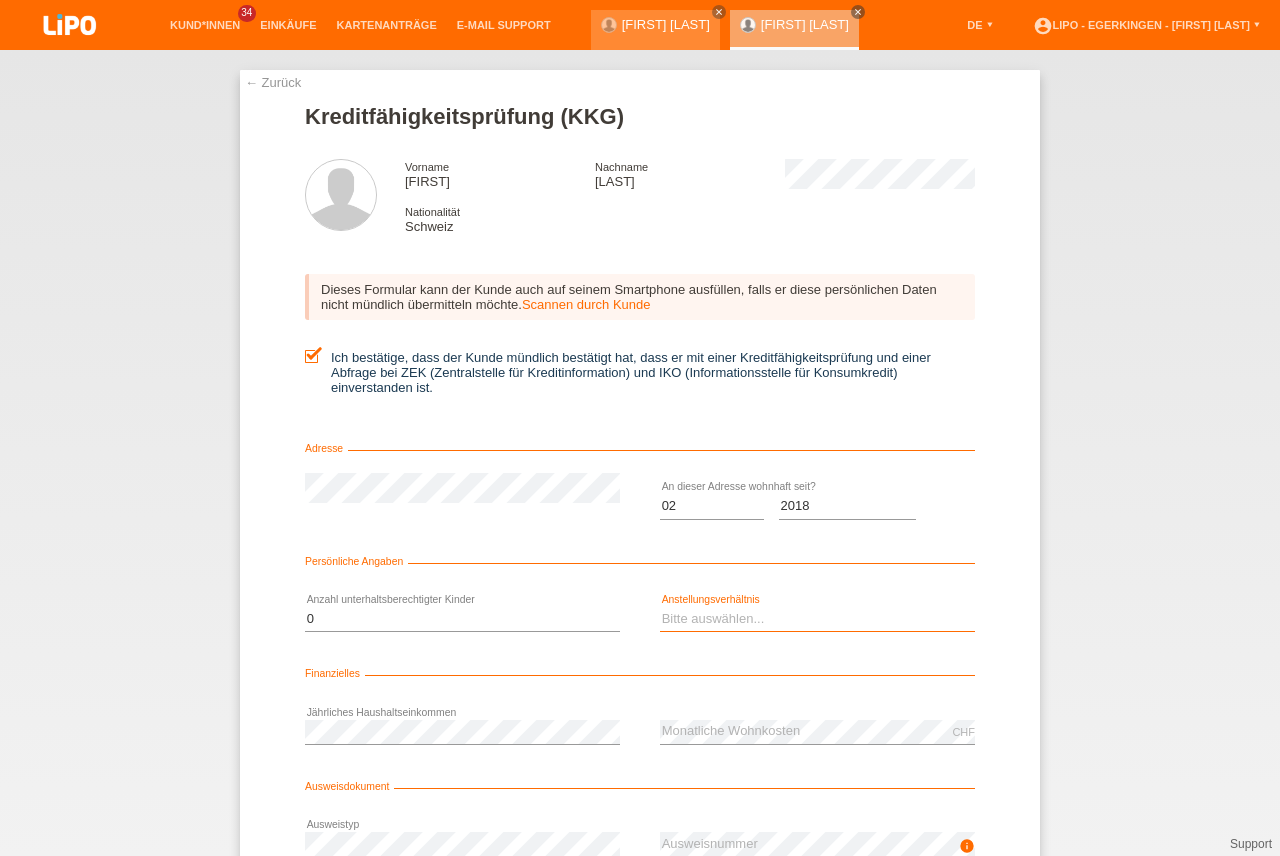 click on "Bitte auswählen...
Unbefristet
Befristet
Lehrling/Student
Pensioniert
Nicht arbeitstätig
Hausfrau/-mann
Selbständig" at bounding box center (817, 619) 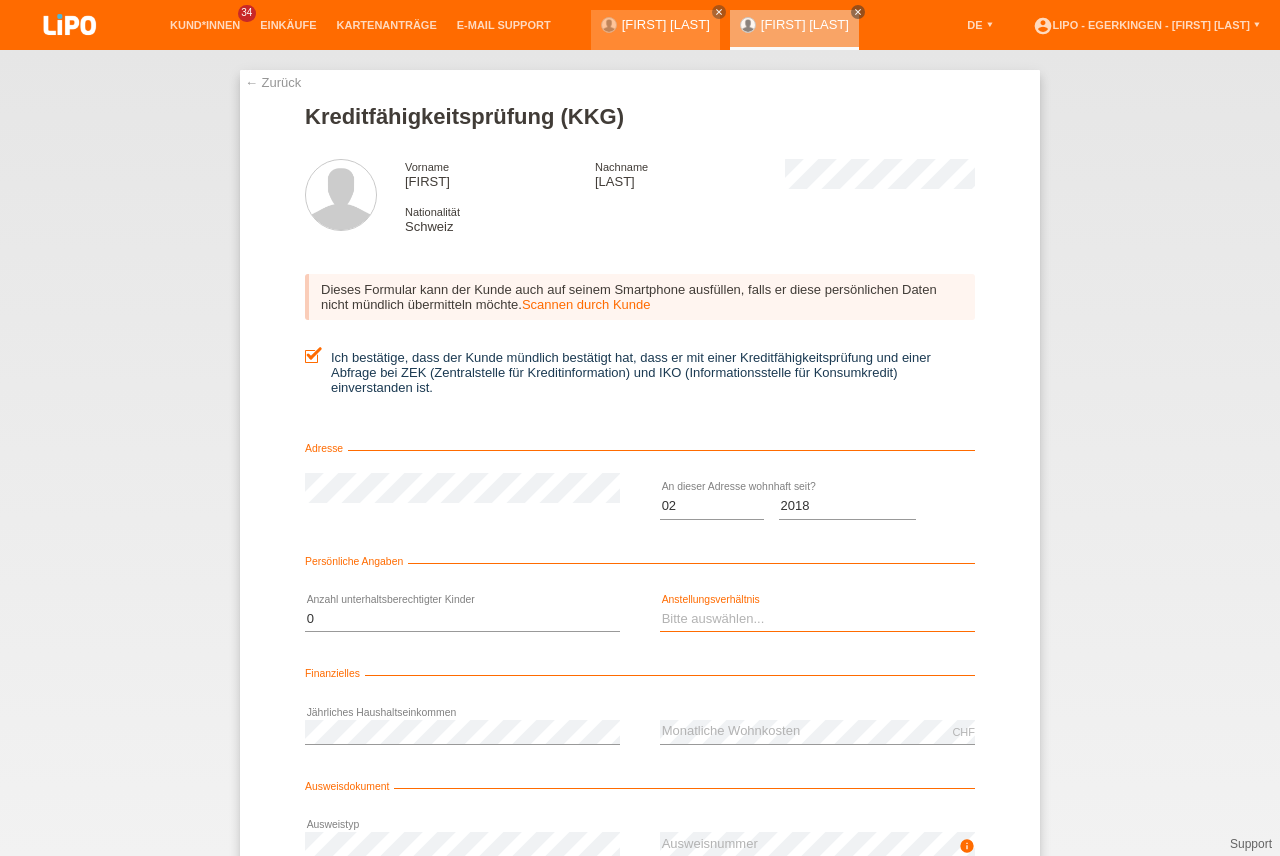 select on "UNLIMITED" 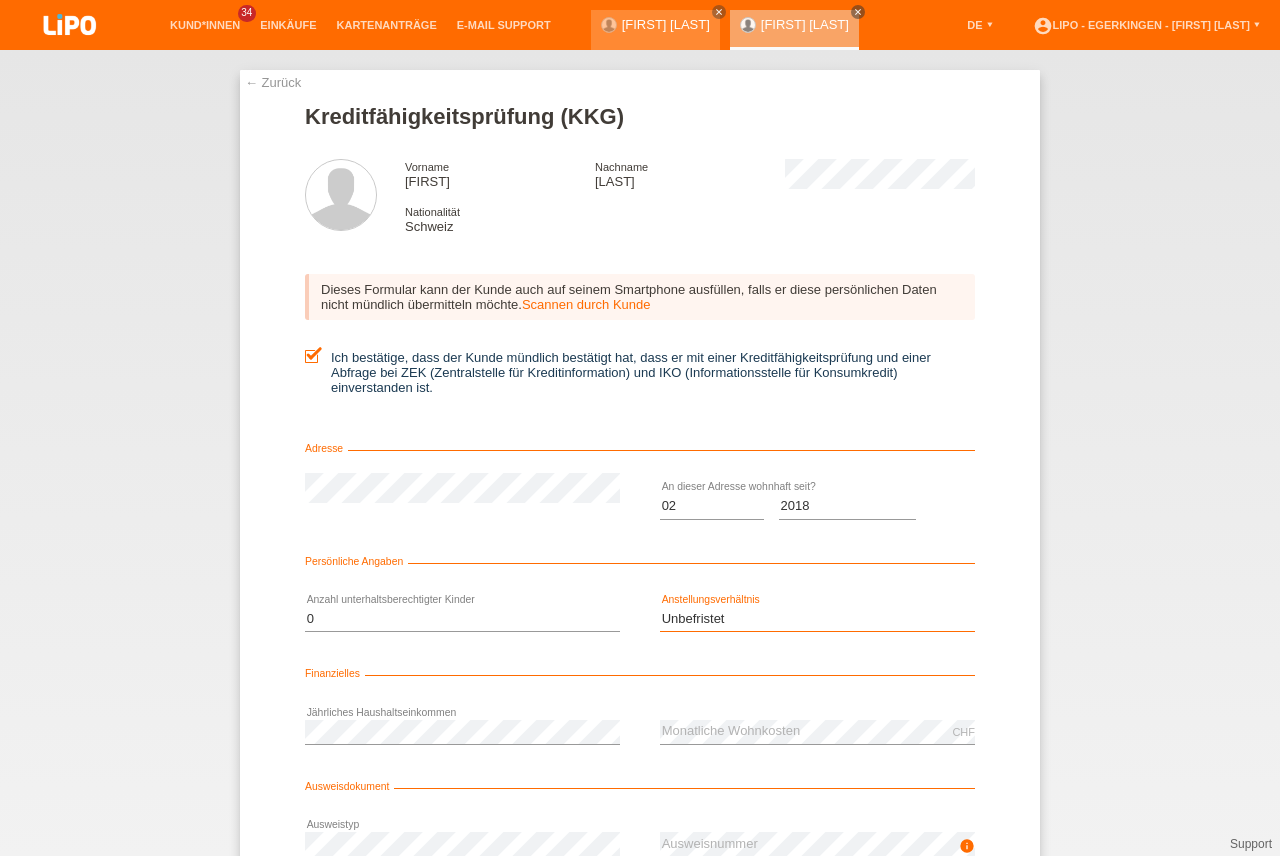click on "Unbefristet" at bounding box center (0, 0) 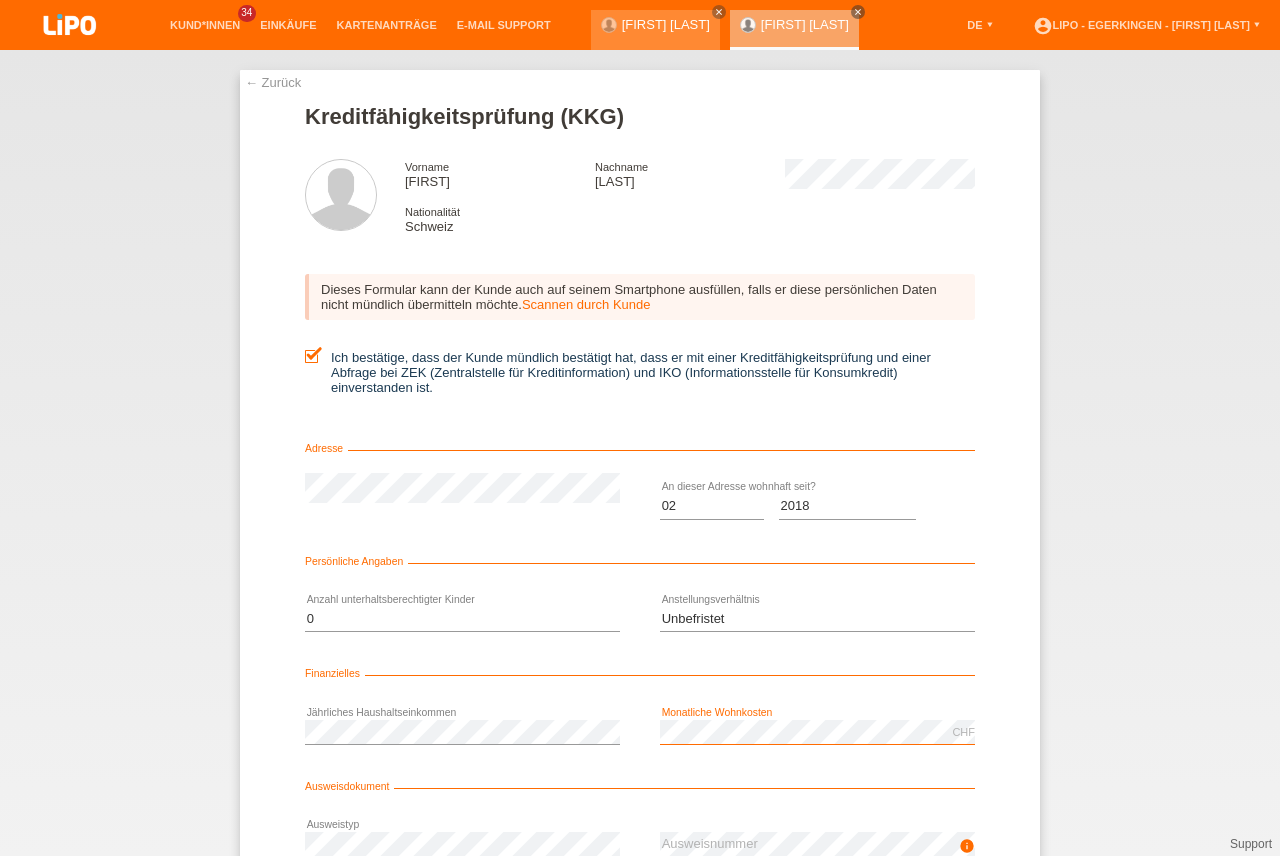 scroll, scrollTop: 135, scrollLeft: 0, axis: vertical 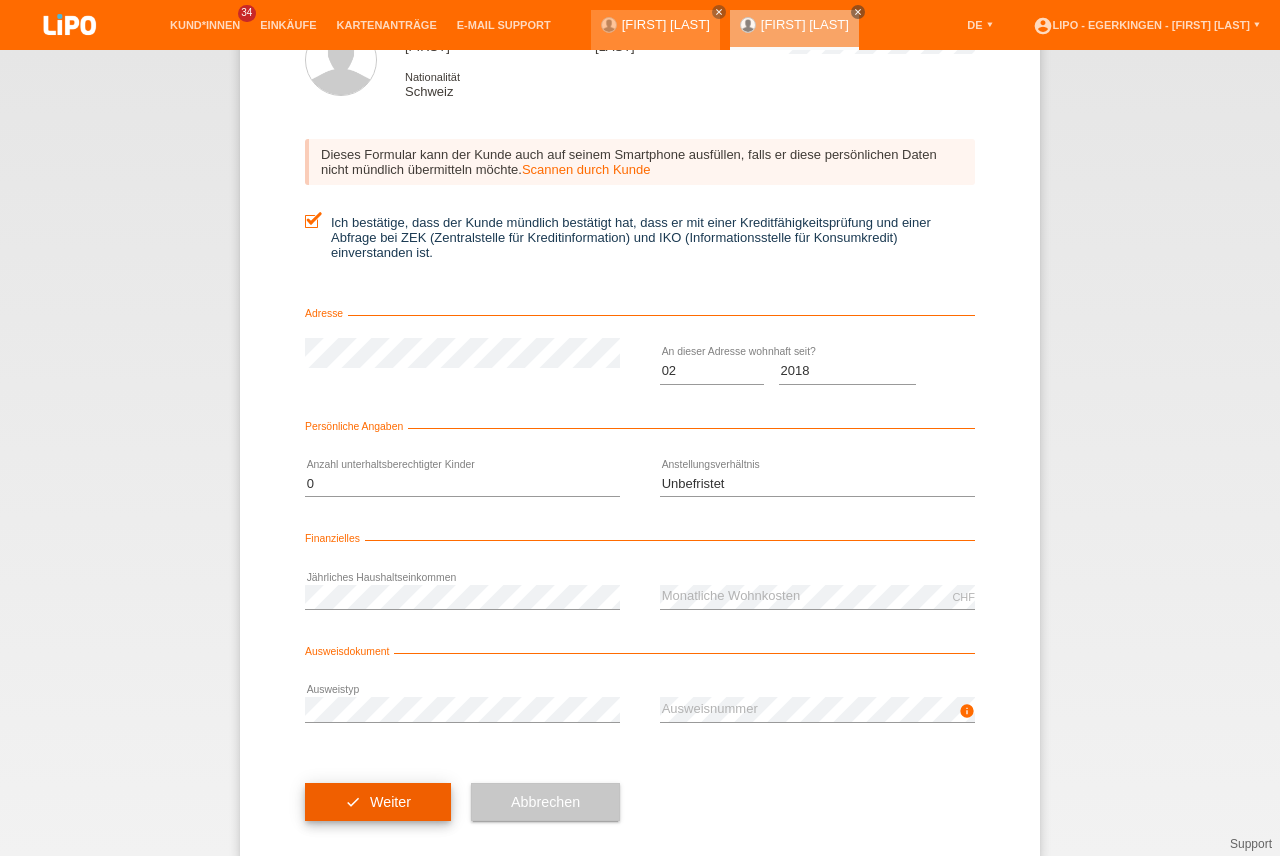 click on "check   Weiter" at bounding box center (378, 802) 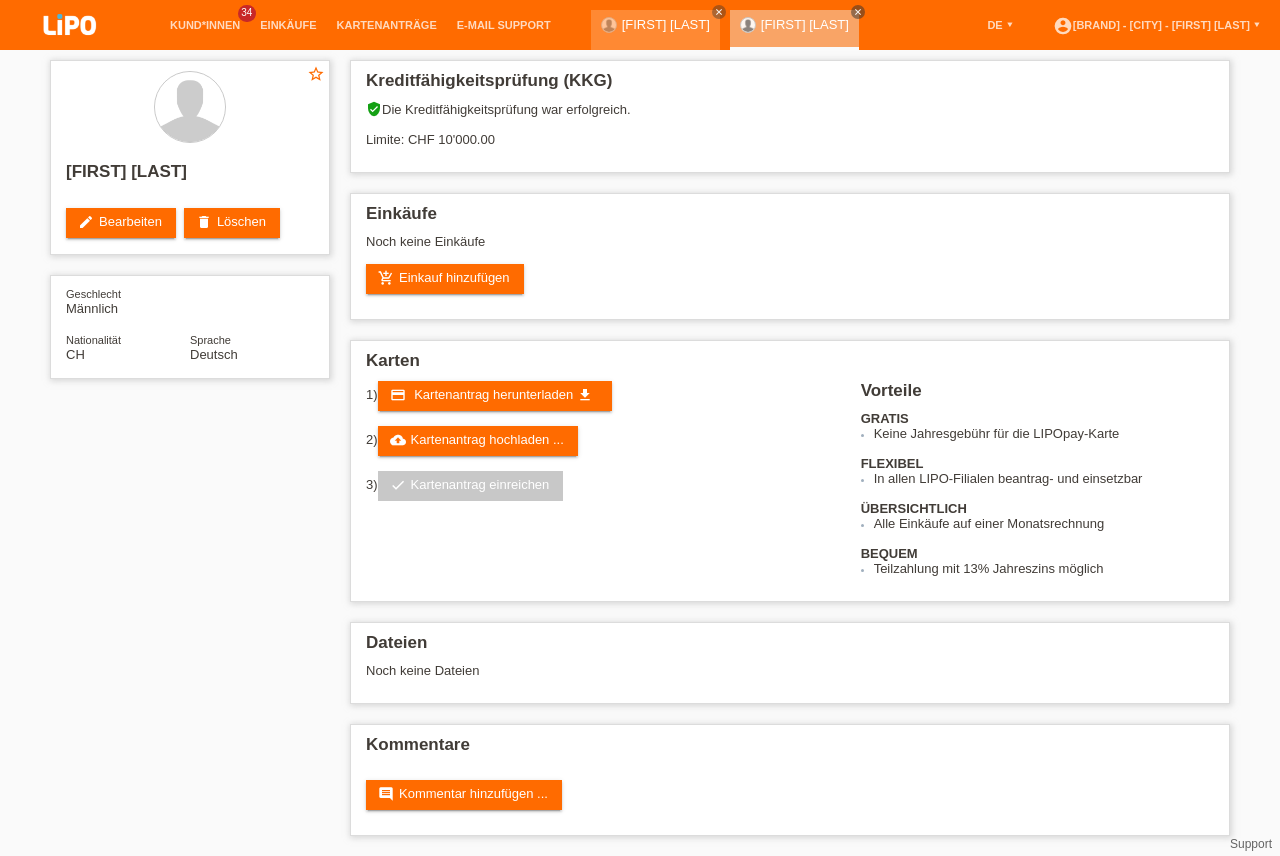 scroll, scrollTop: 0, scrollLeft: 0, axis: both 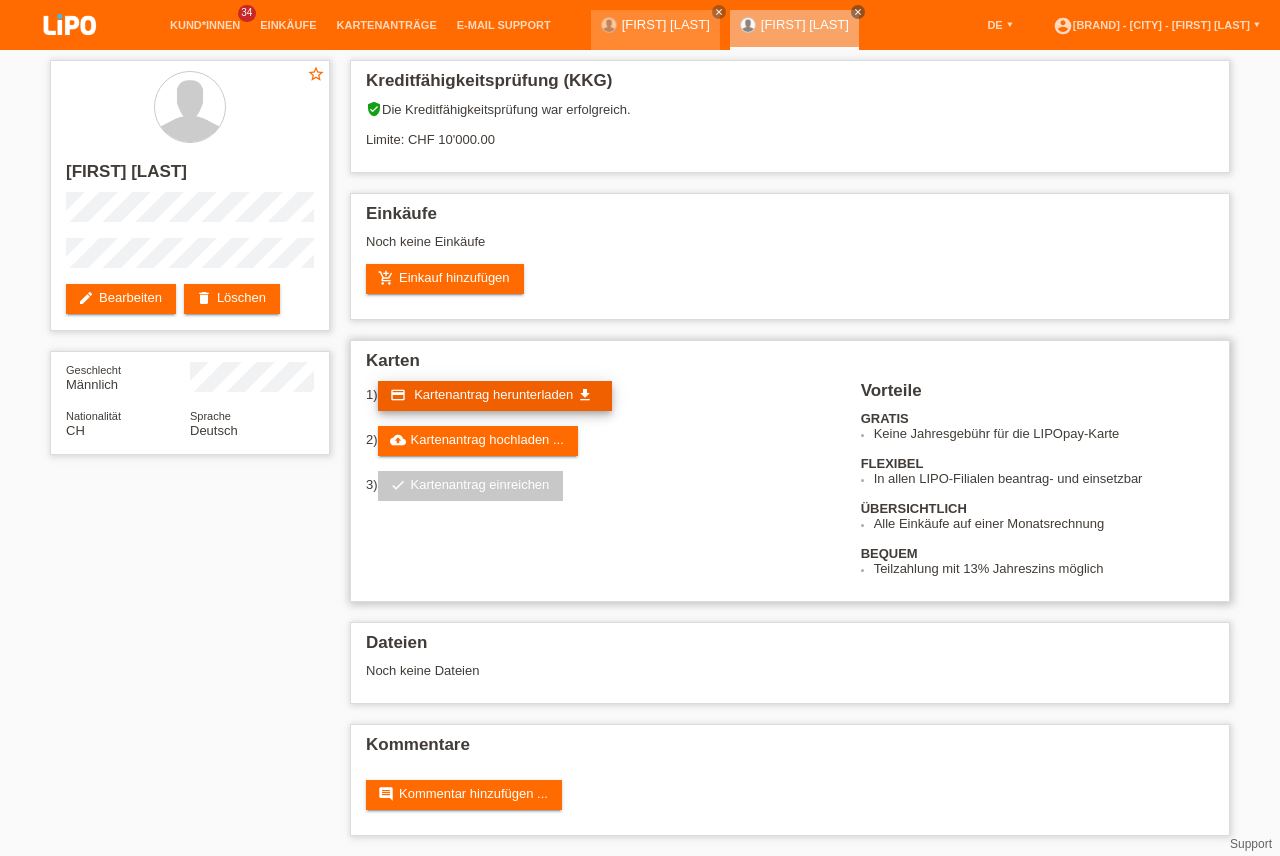 click on "Kartenantrag herunterladen" at bounding box center (493, 394) 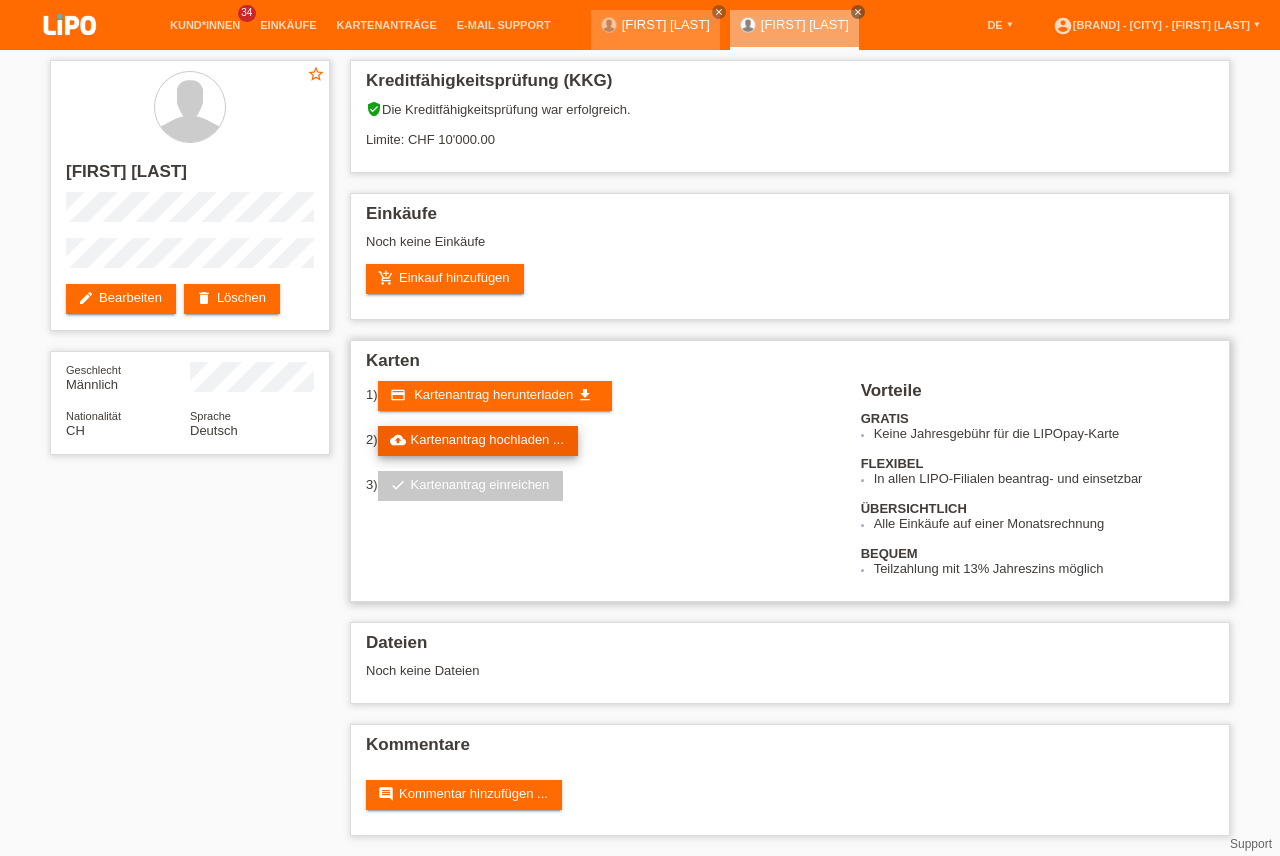 click on "cloud_upload  Kartenantrag hochladen ..." at bounding box center (478, 441) 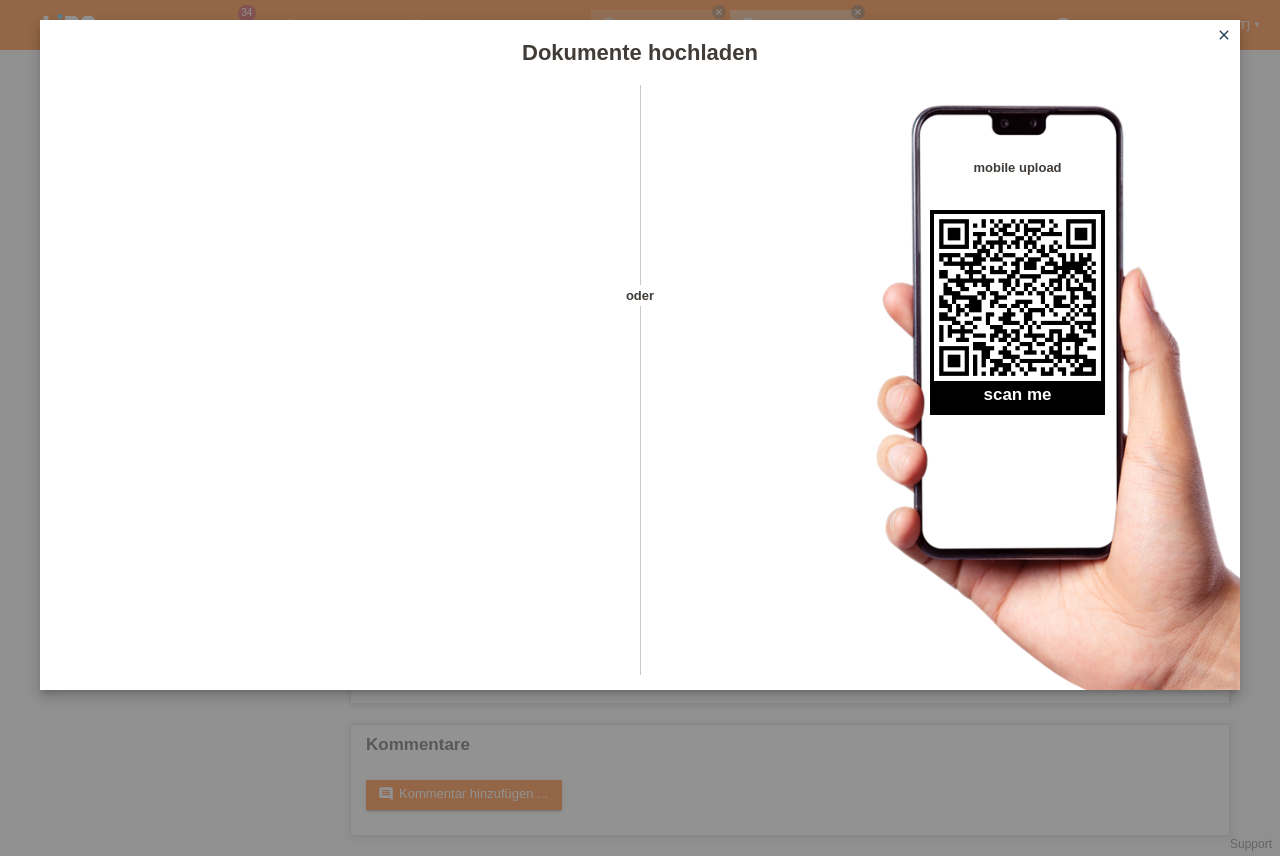 click on "Dokumente hochladen
oder
mobile upload
scan me
close" at bounding box center (640, 428) 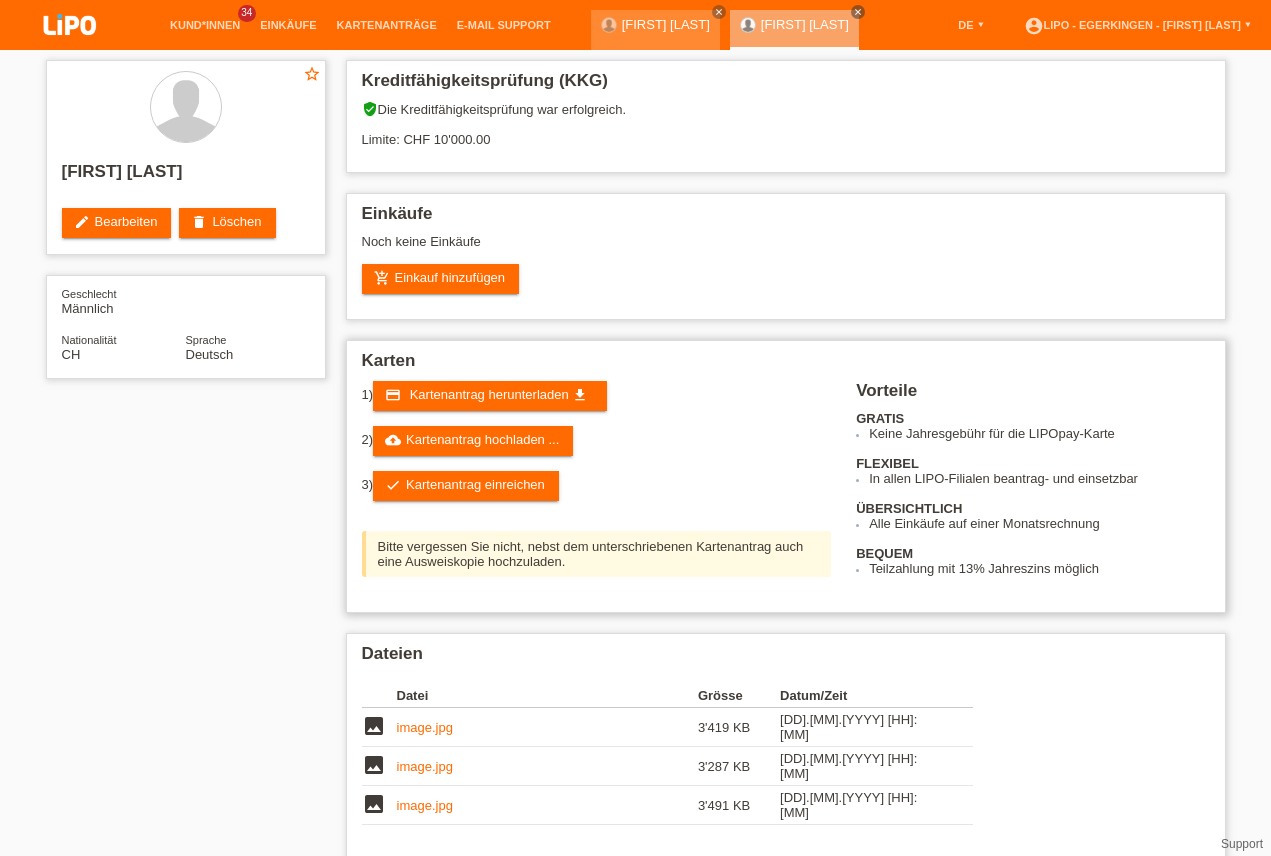 scroll, scrollTop: 158, scrollLeft: 0, axis: vertical 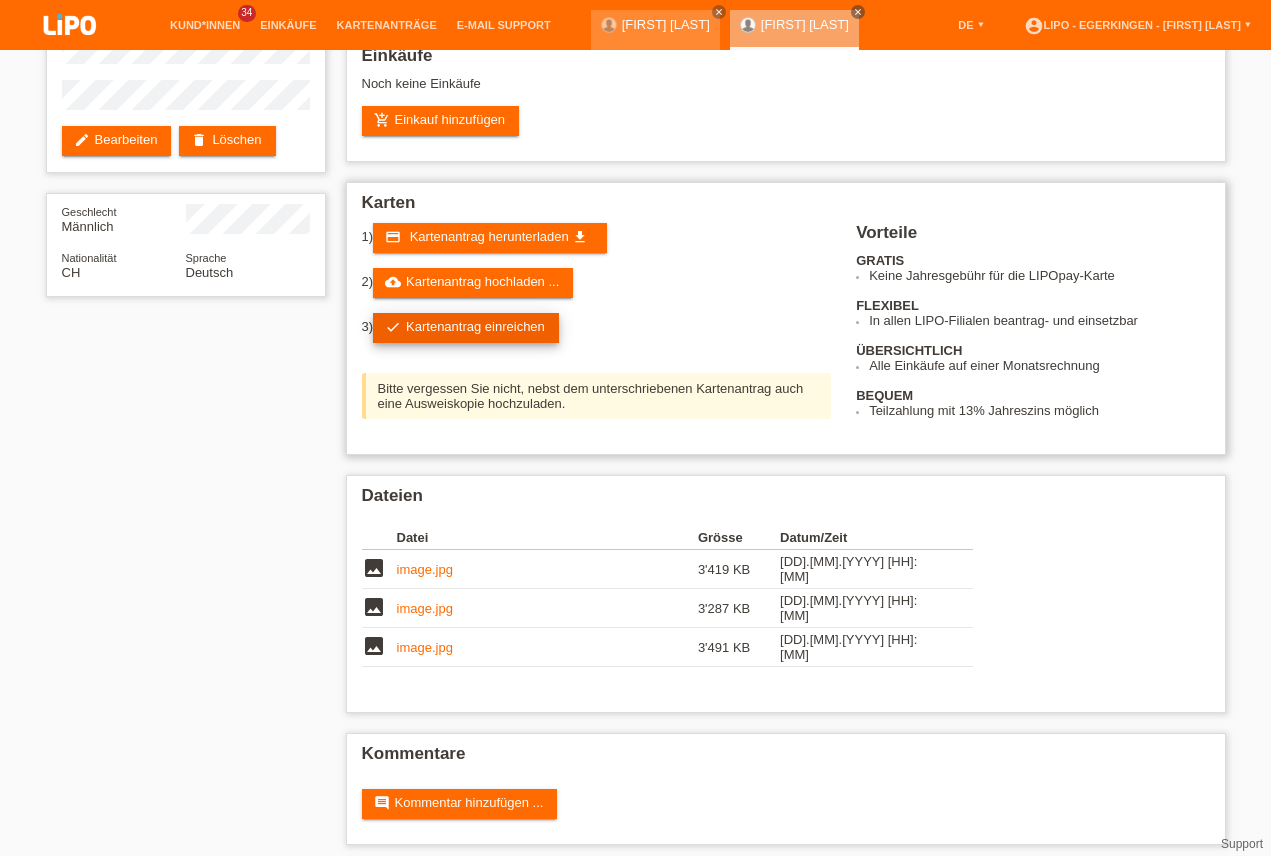 click on "check  Kartenantrag einreichen" at bounding box center [466, 328] 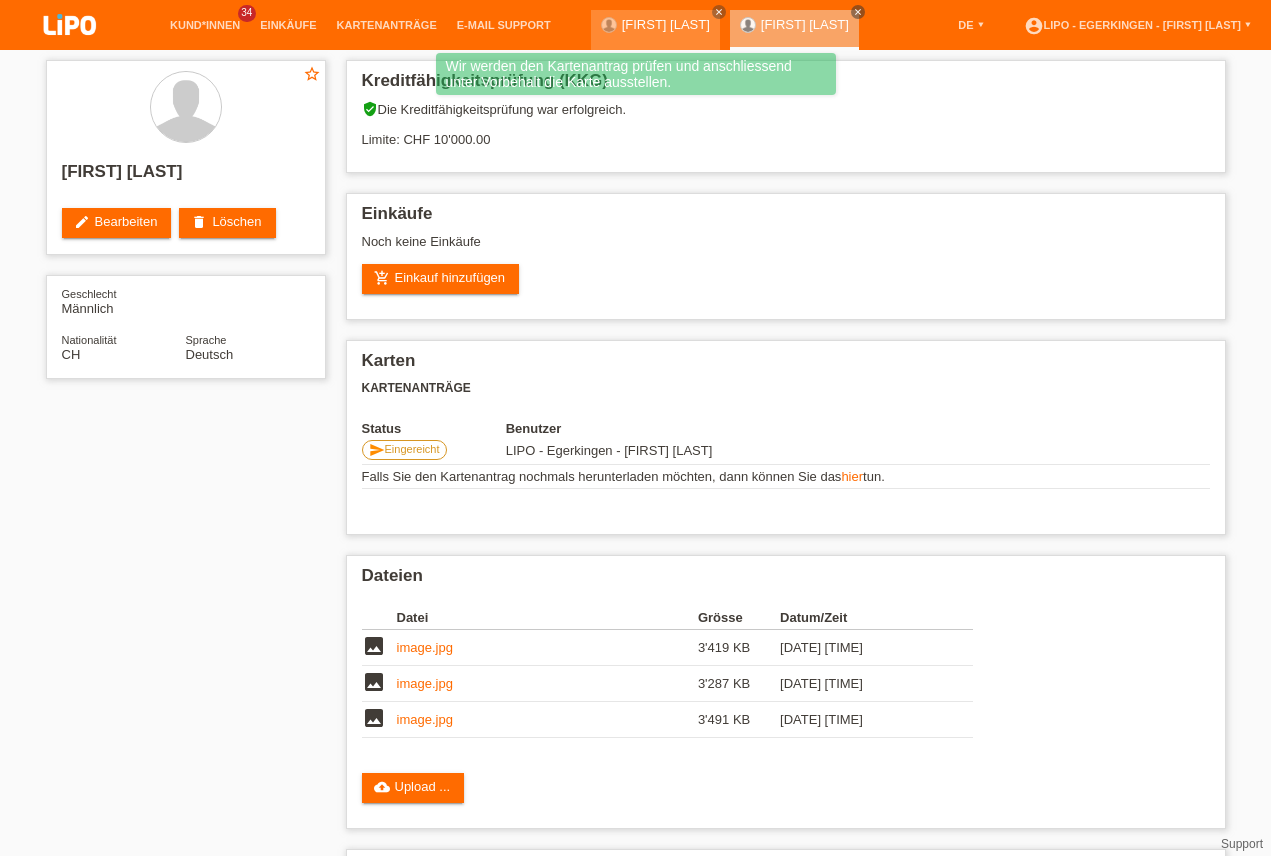 scroll, scrollTop: 125, scrollLeft: 0, axis: vertical 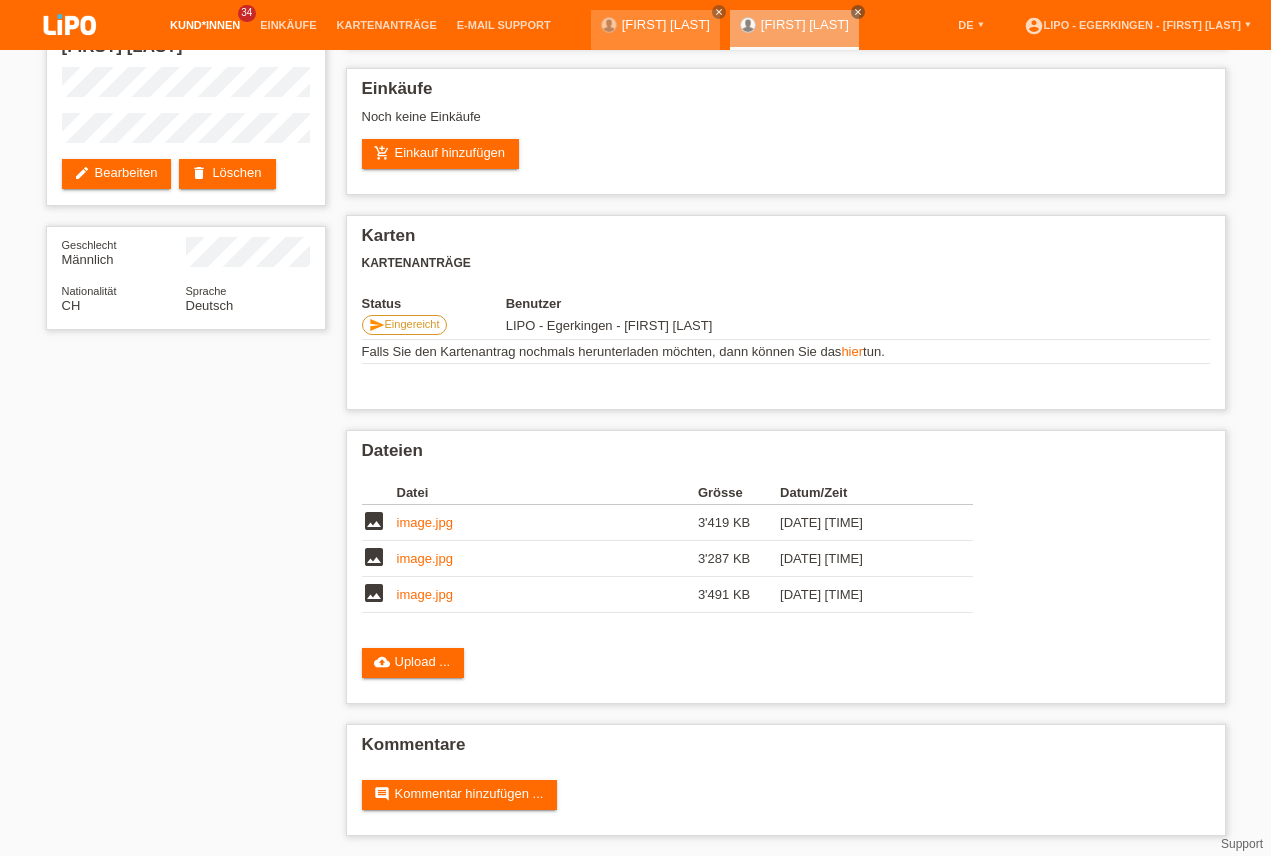 click on "Kund*innen" at bounding box center [205, 25] 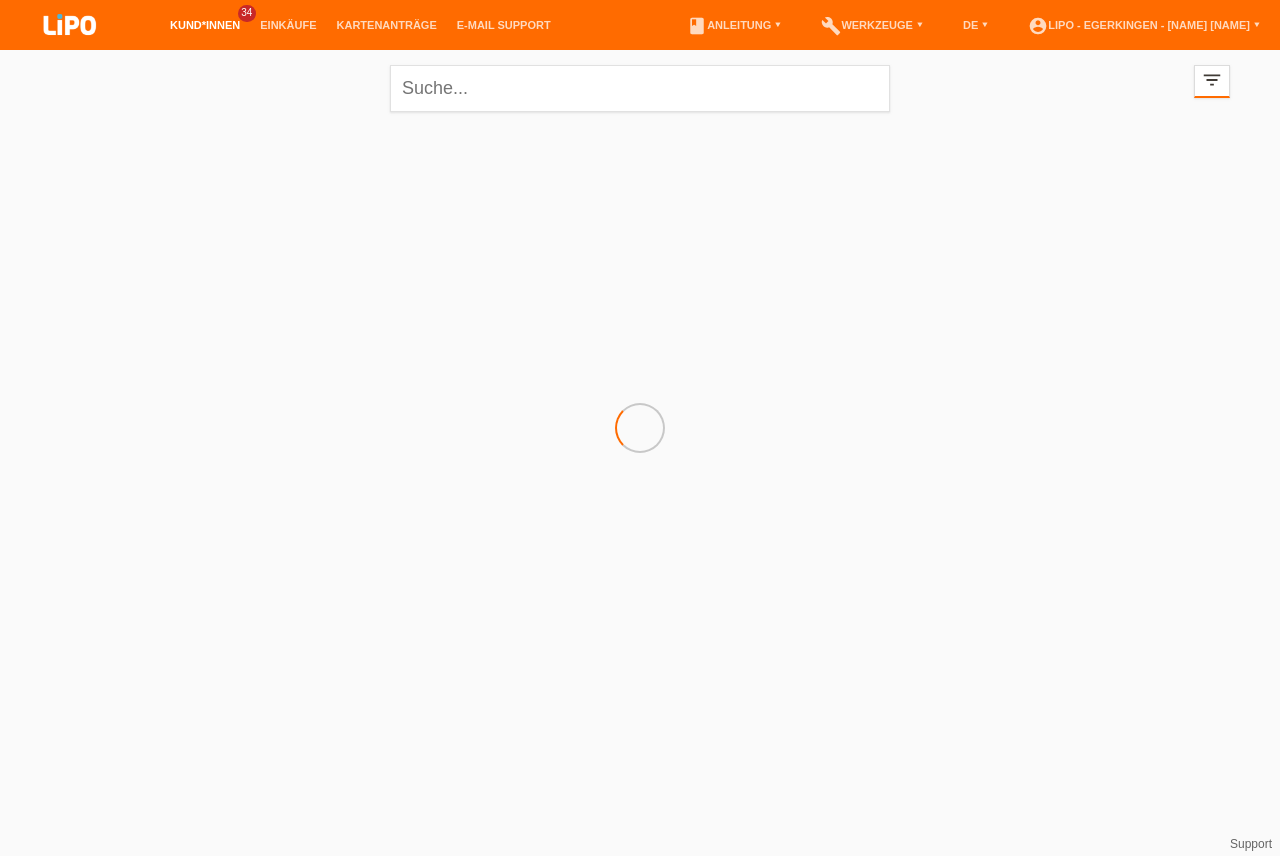 scroll, scrollTop: 0, scrollLeft: 0, axis: both 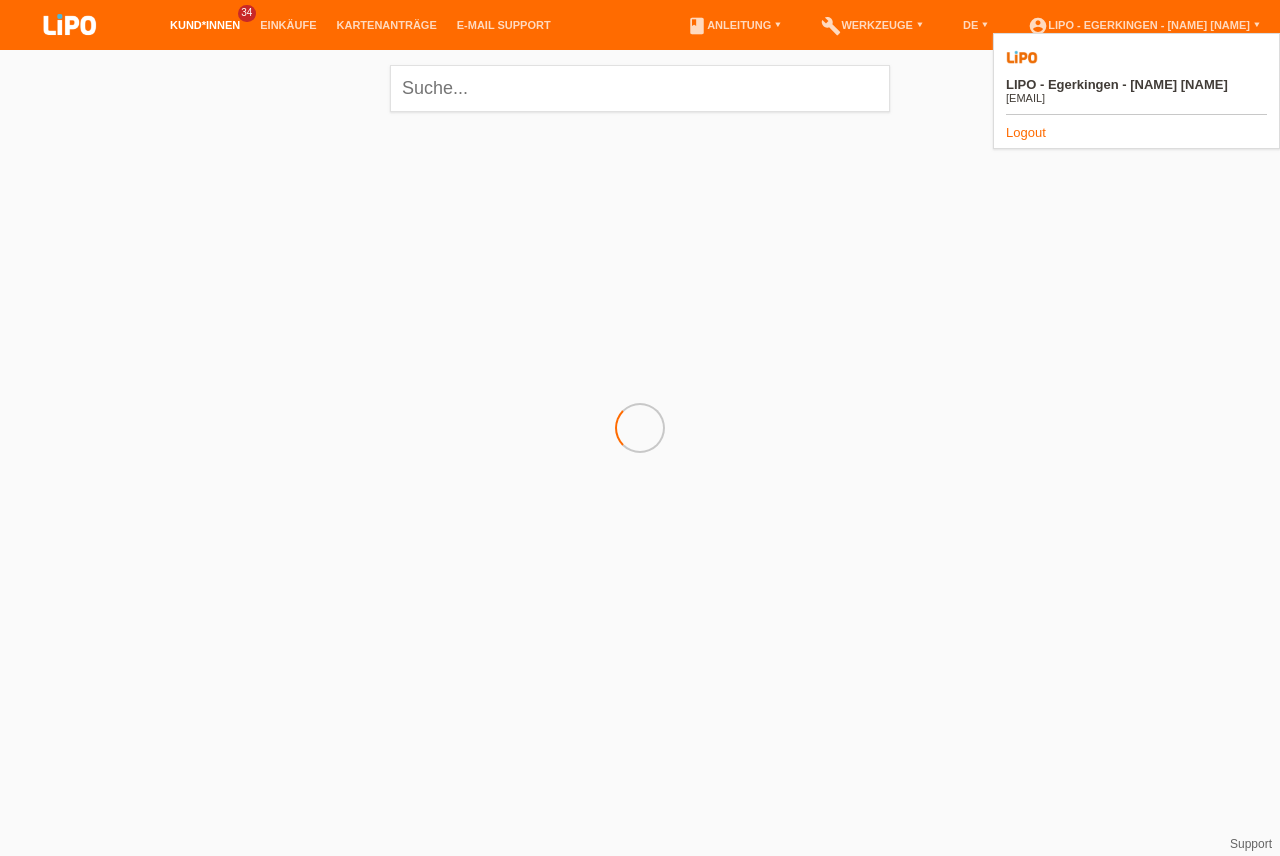 click on "Logout" at bounding box center (1026, 132) 